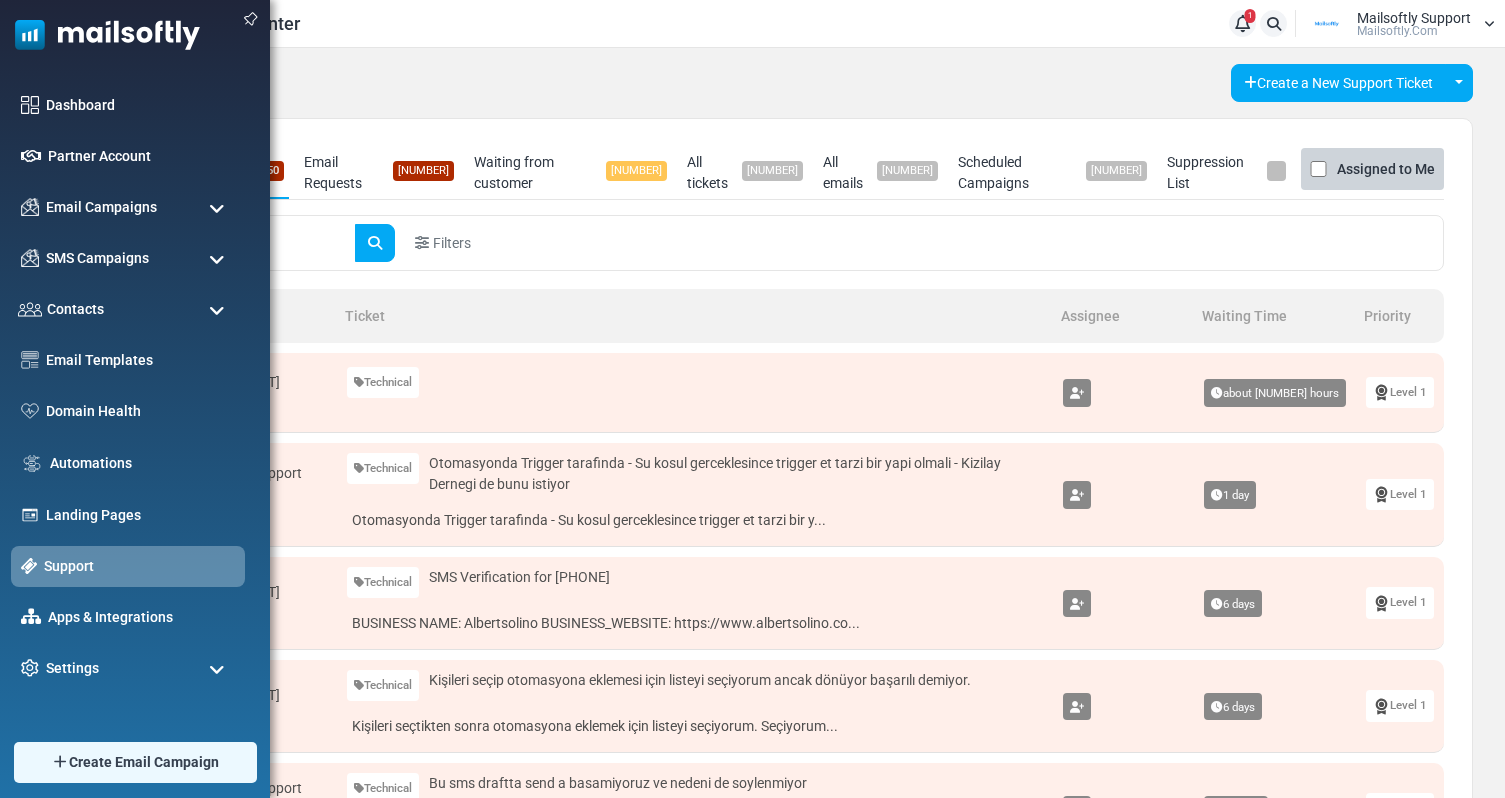 scroll, scrollTop: 0, scrollLeft: 0, axis: both 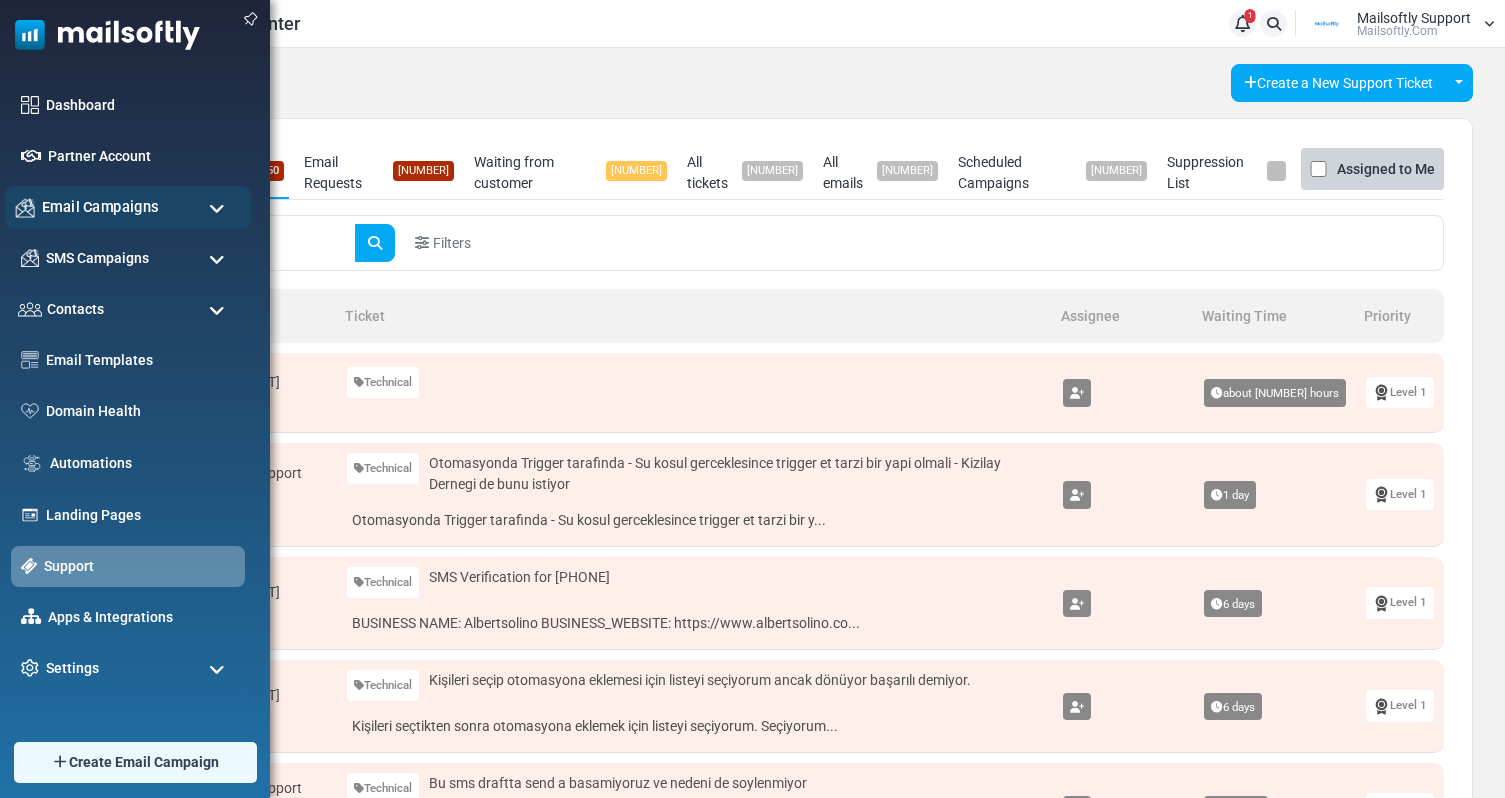 click on "Email Campaigns" at bounding box center (128, 207) 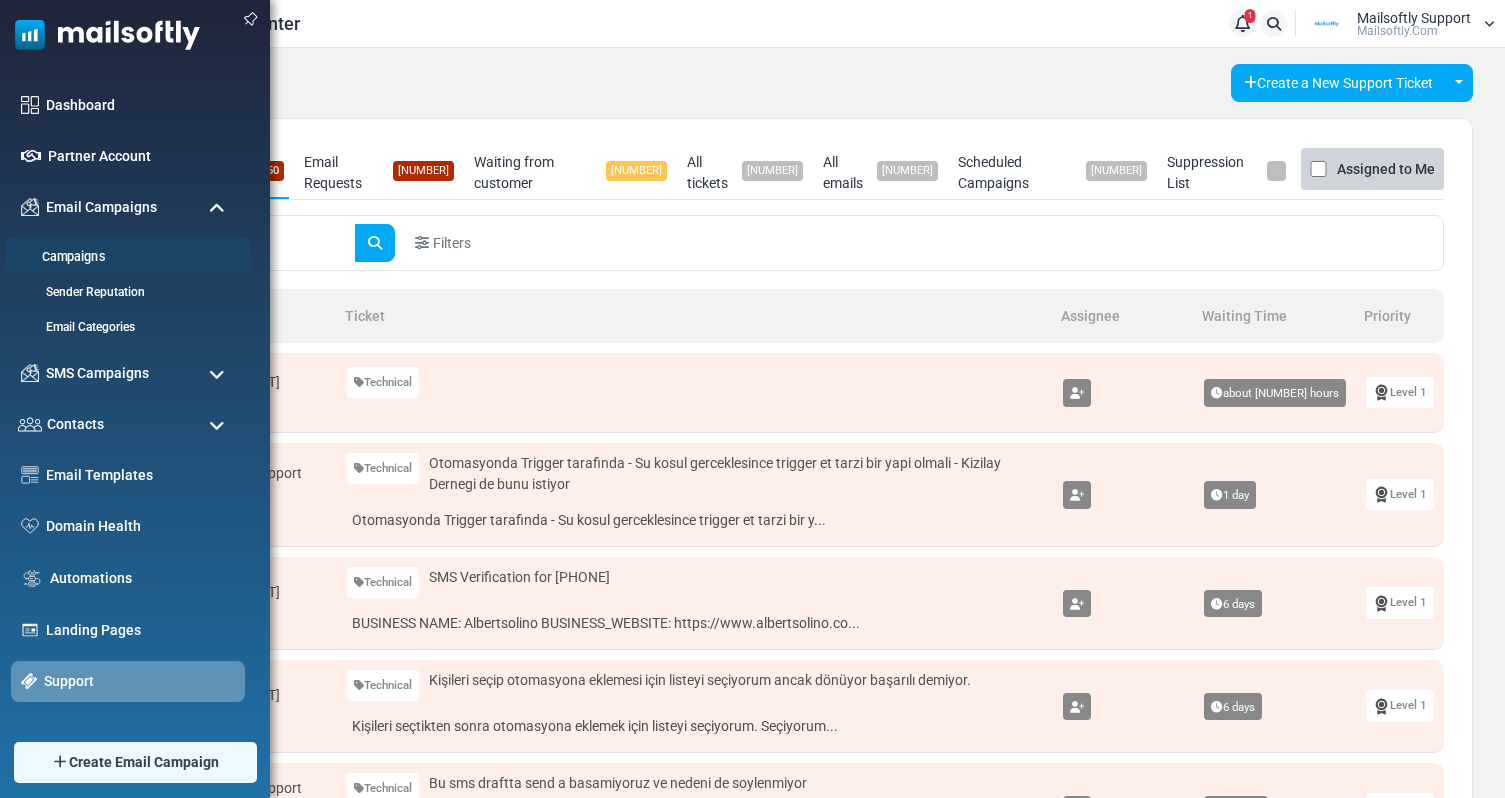 click on "Campaigns" at bounding box center [125, 257] 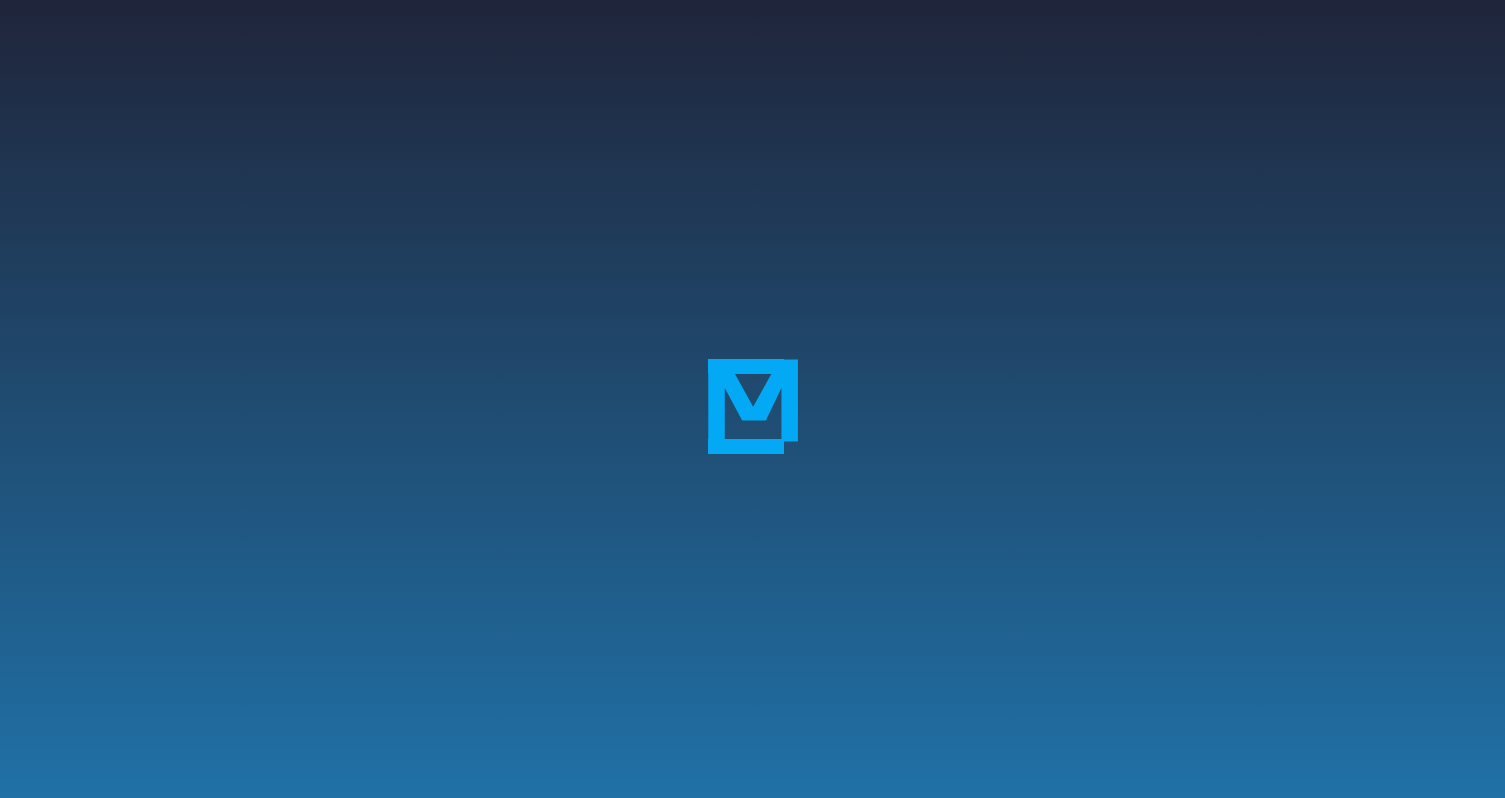 scroll, scrollTop: 0, scrollLeft: 0, axis: both 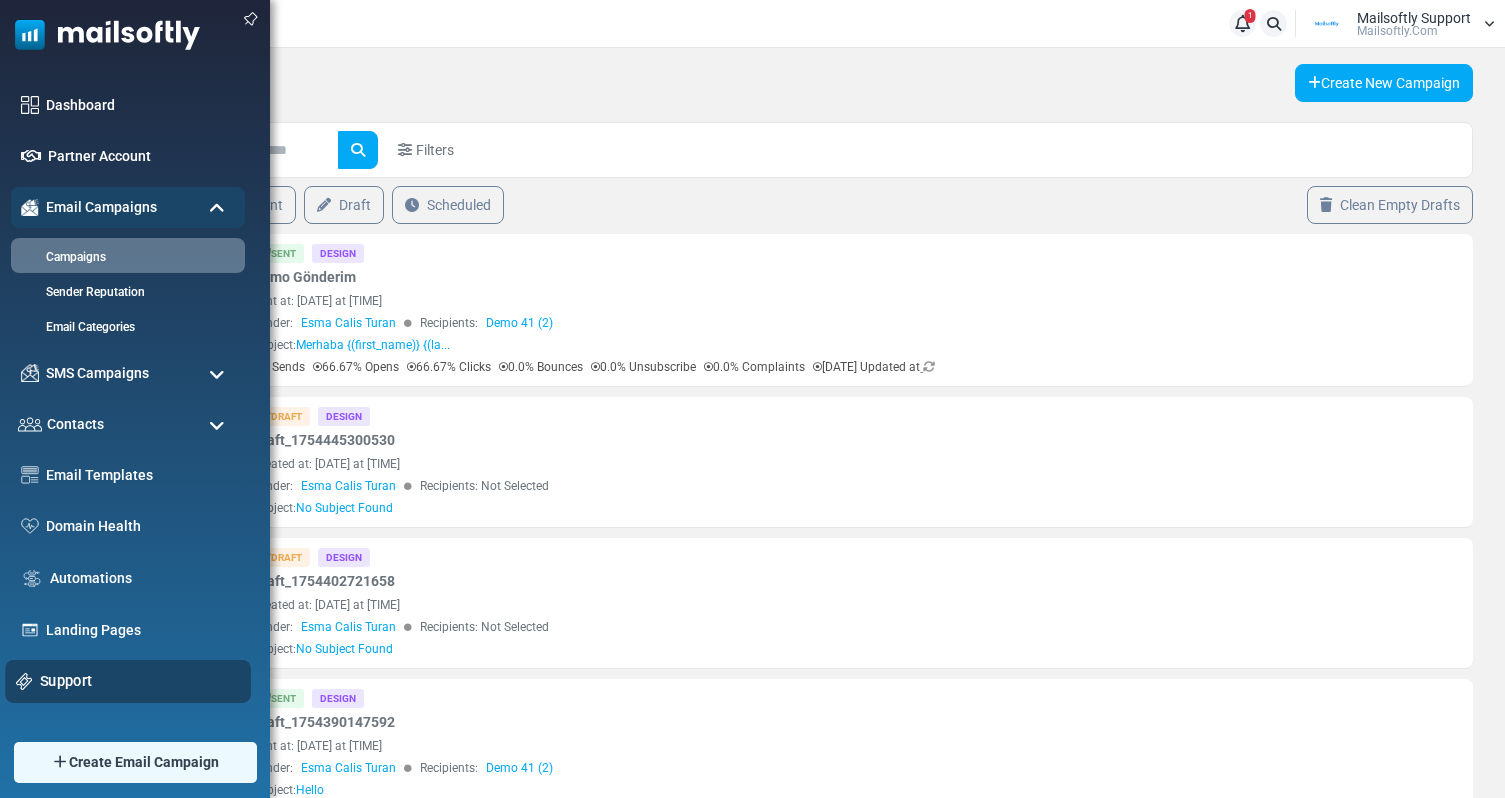 click on "Support" at bounding box center [140, 681] 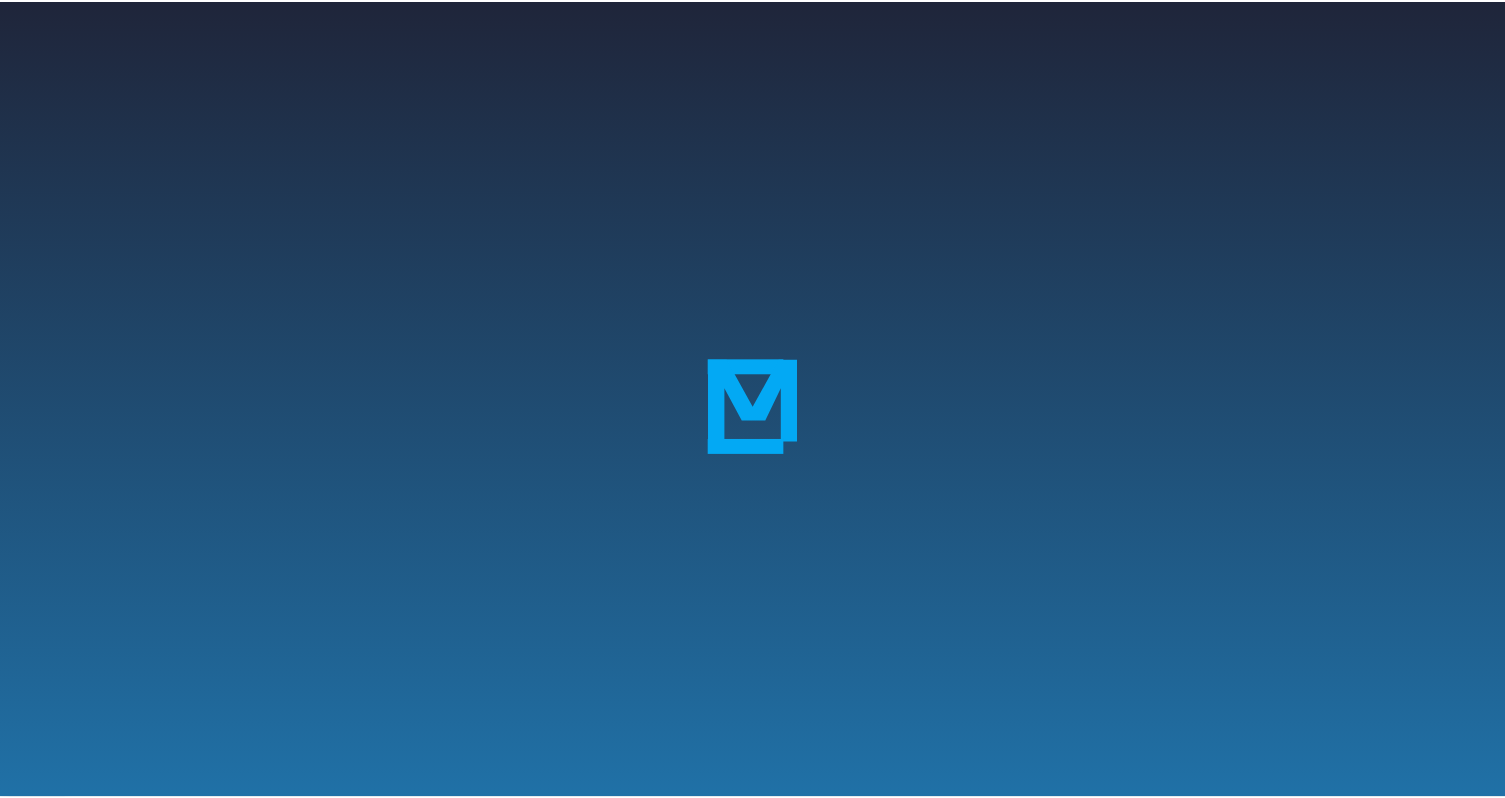 scroll, scrollTop: 0, scrollLeft: 0, axis: both 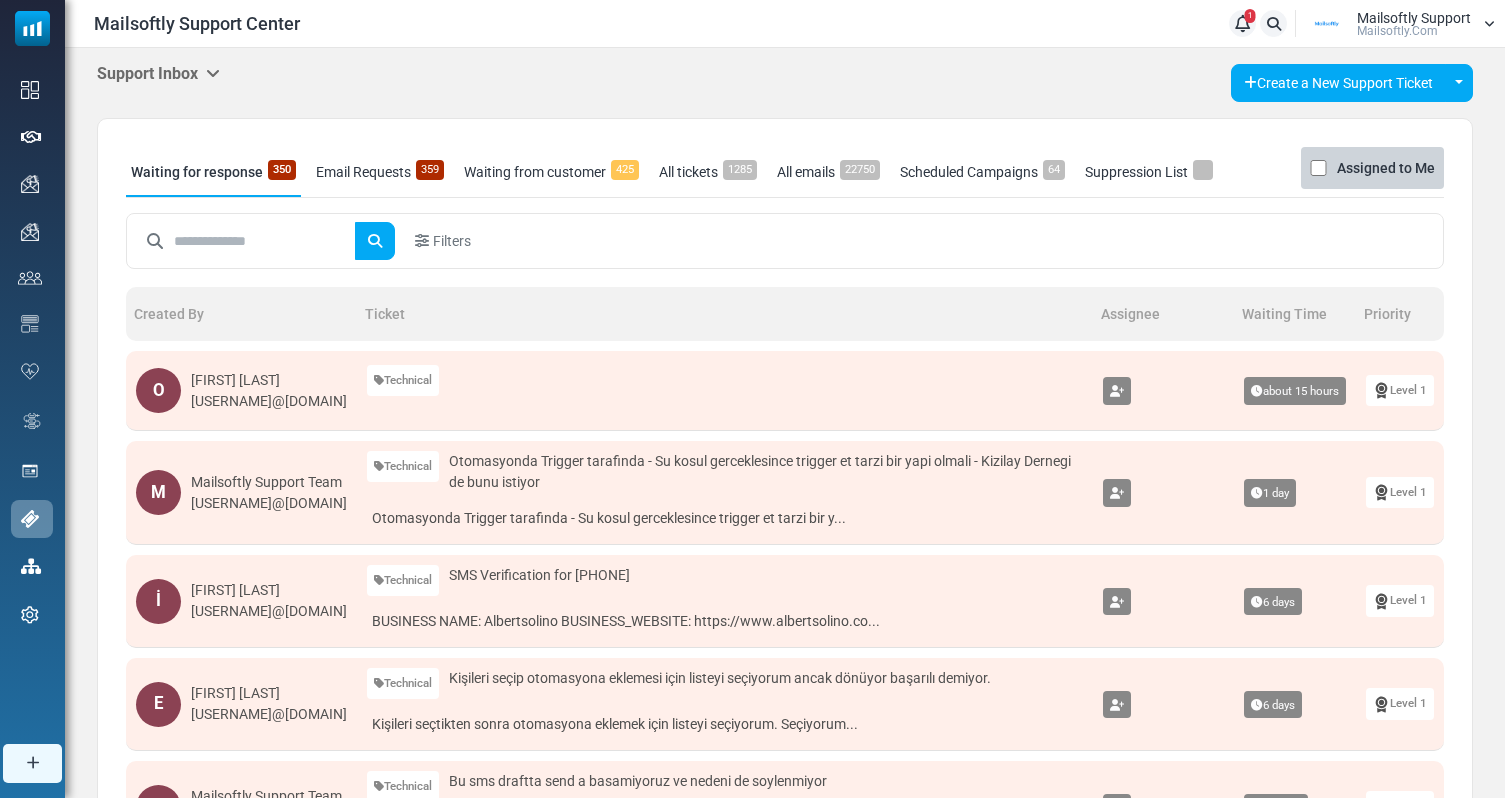 click on "Support Inbox" at bounding box center [158, 73] 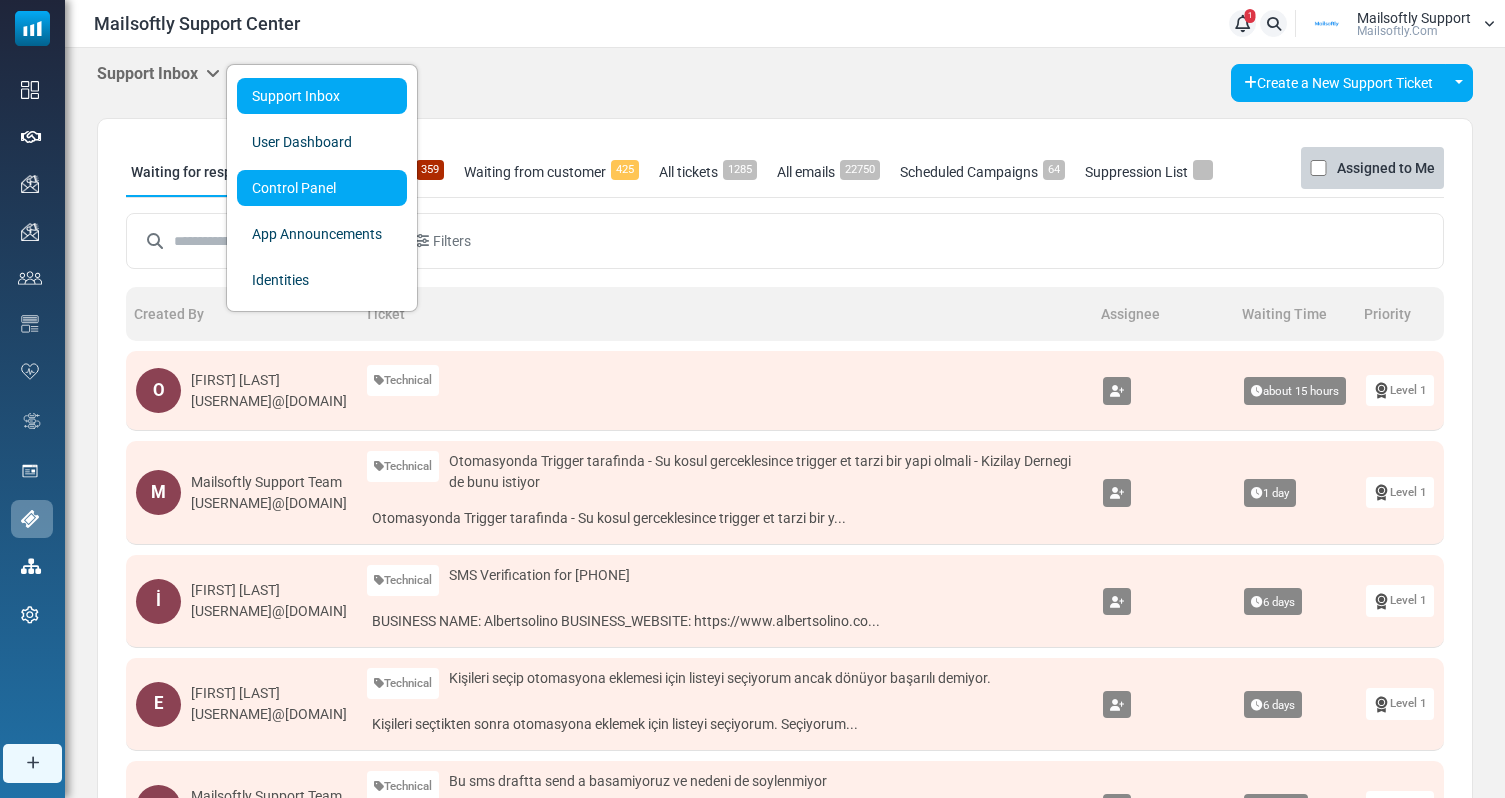 click on "Control Panel" at bounding box center (322, 188) 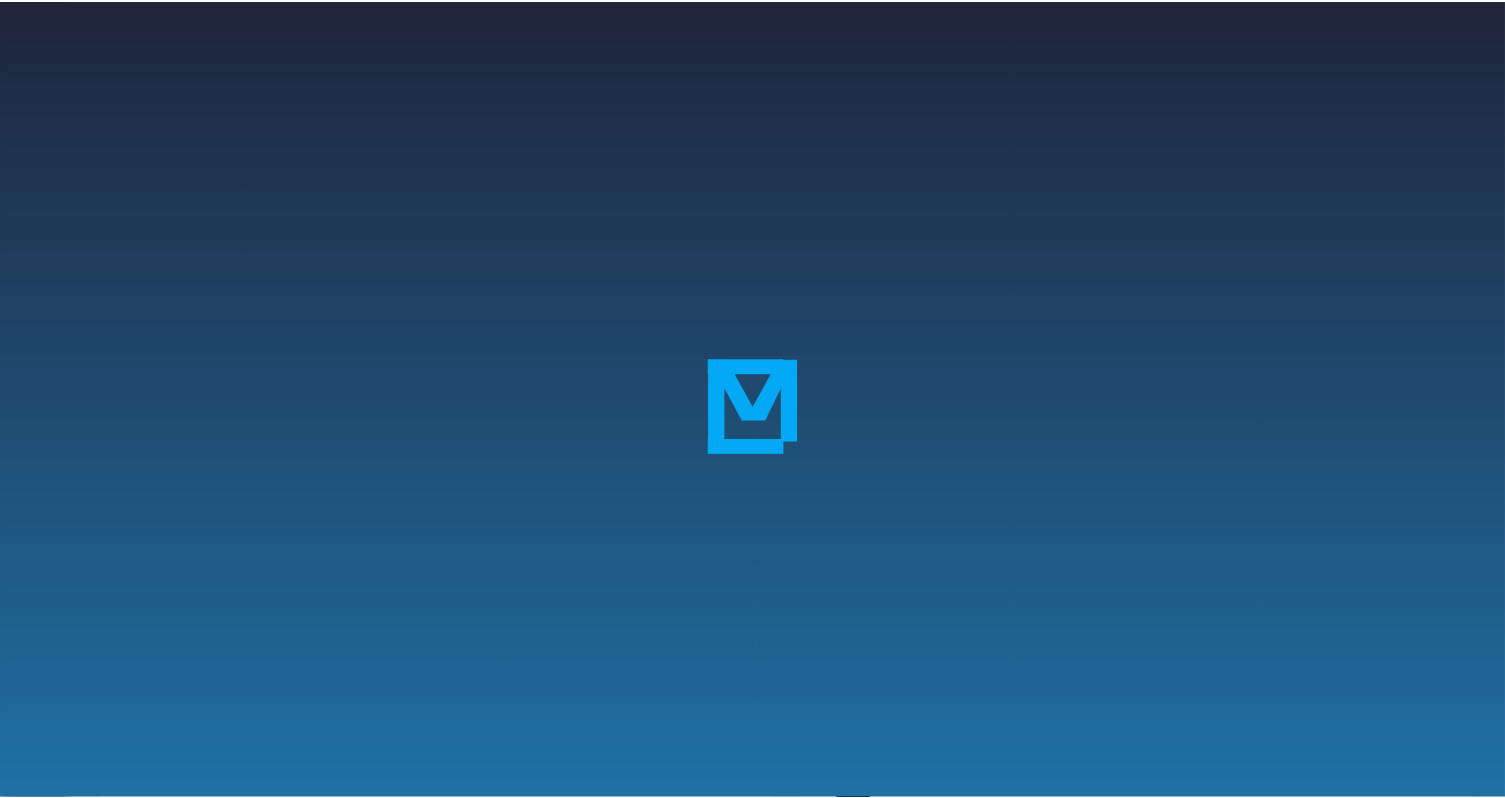scroll, scrollTop: 0, scrollLeft: 0, axis: both 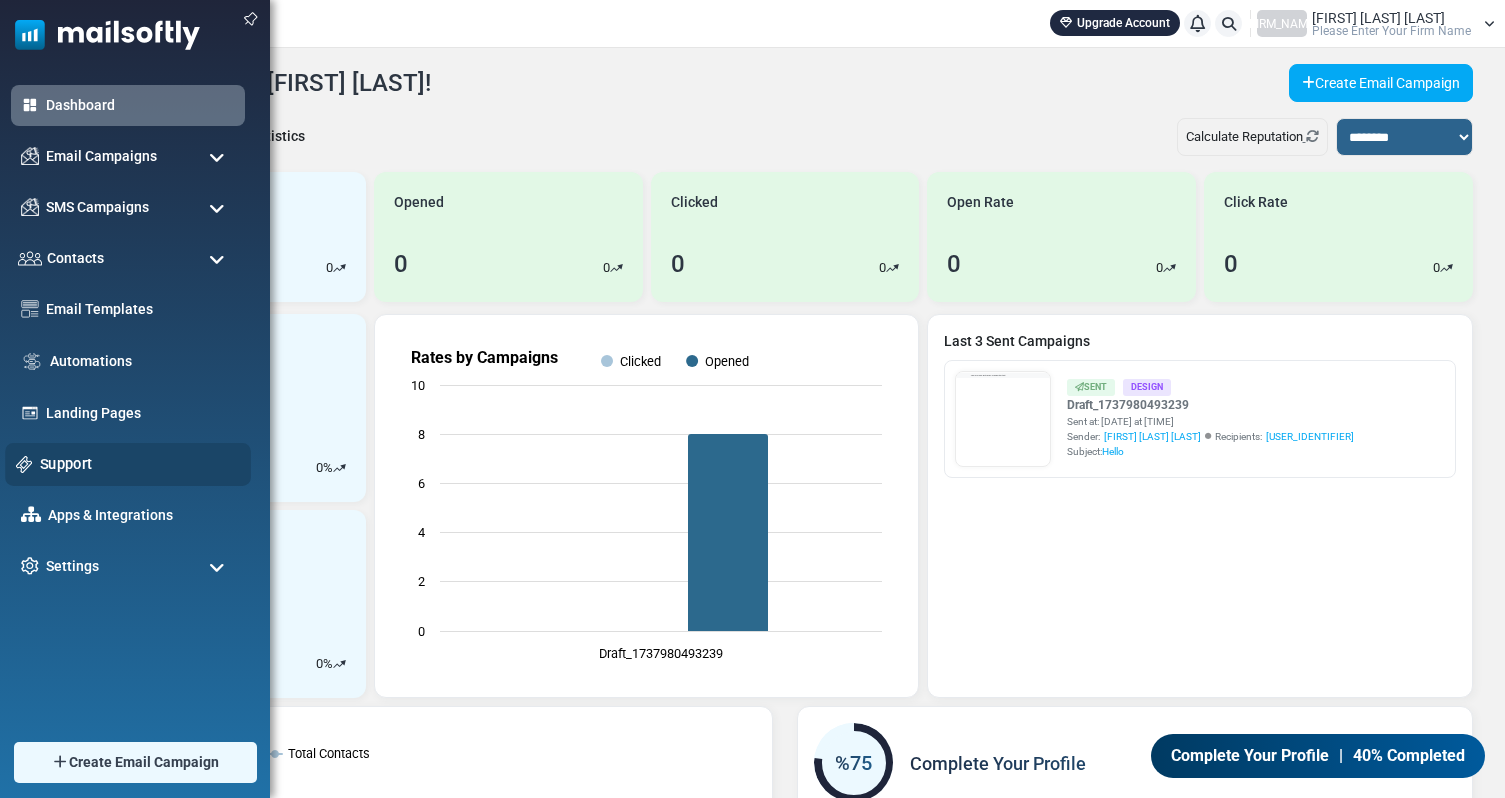 click on "Support" at bounding box center (140, 464) 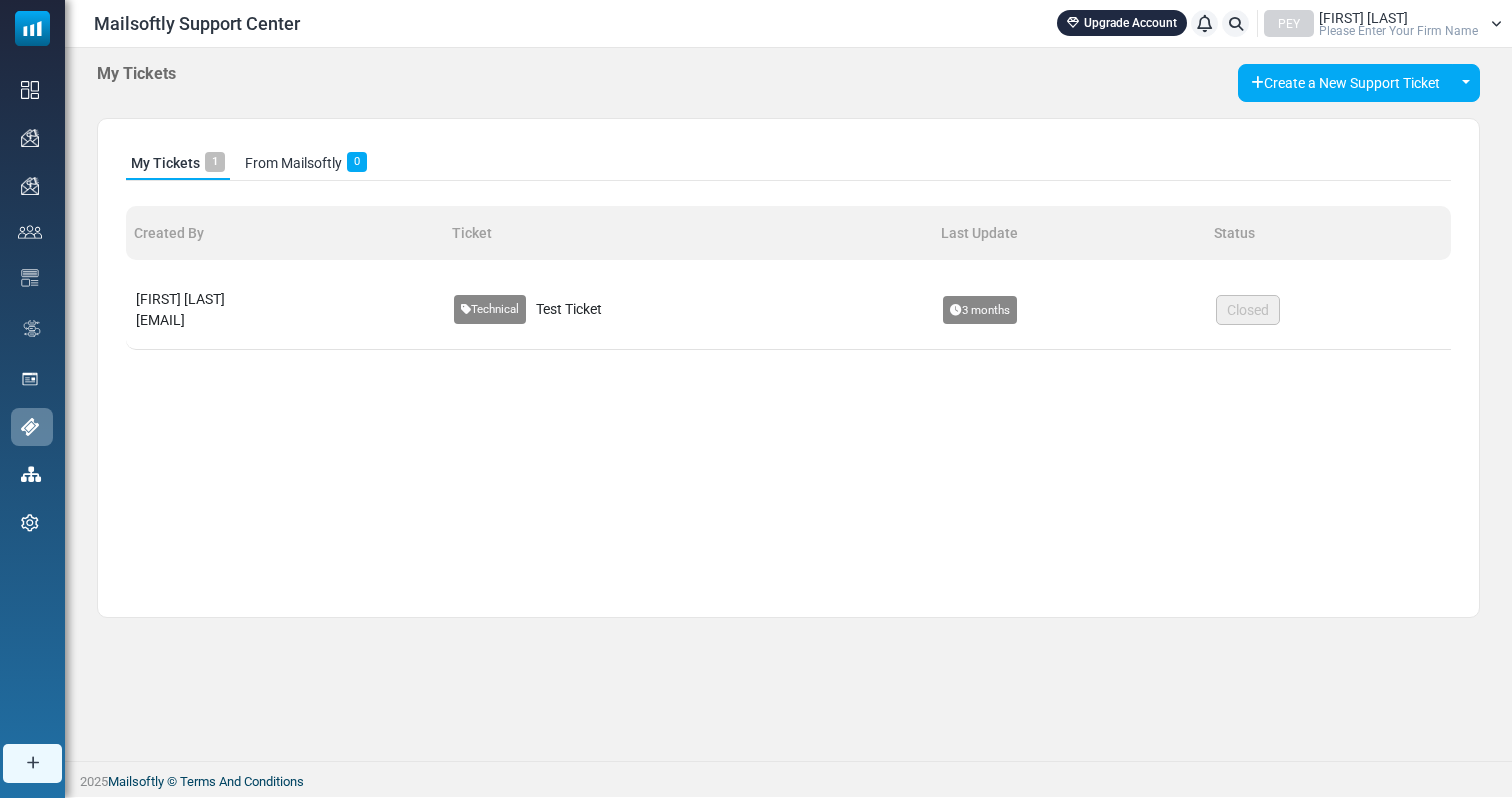 scroll, scrollTop: 0, scrollLeft: 0, axis: both 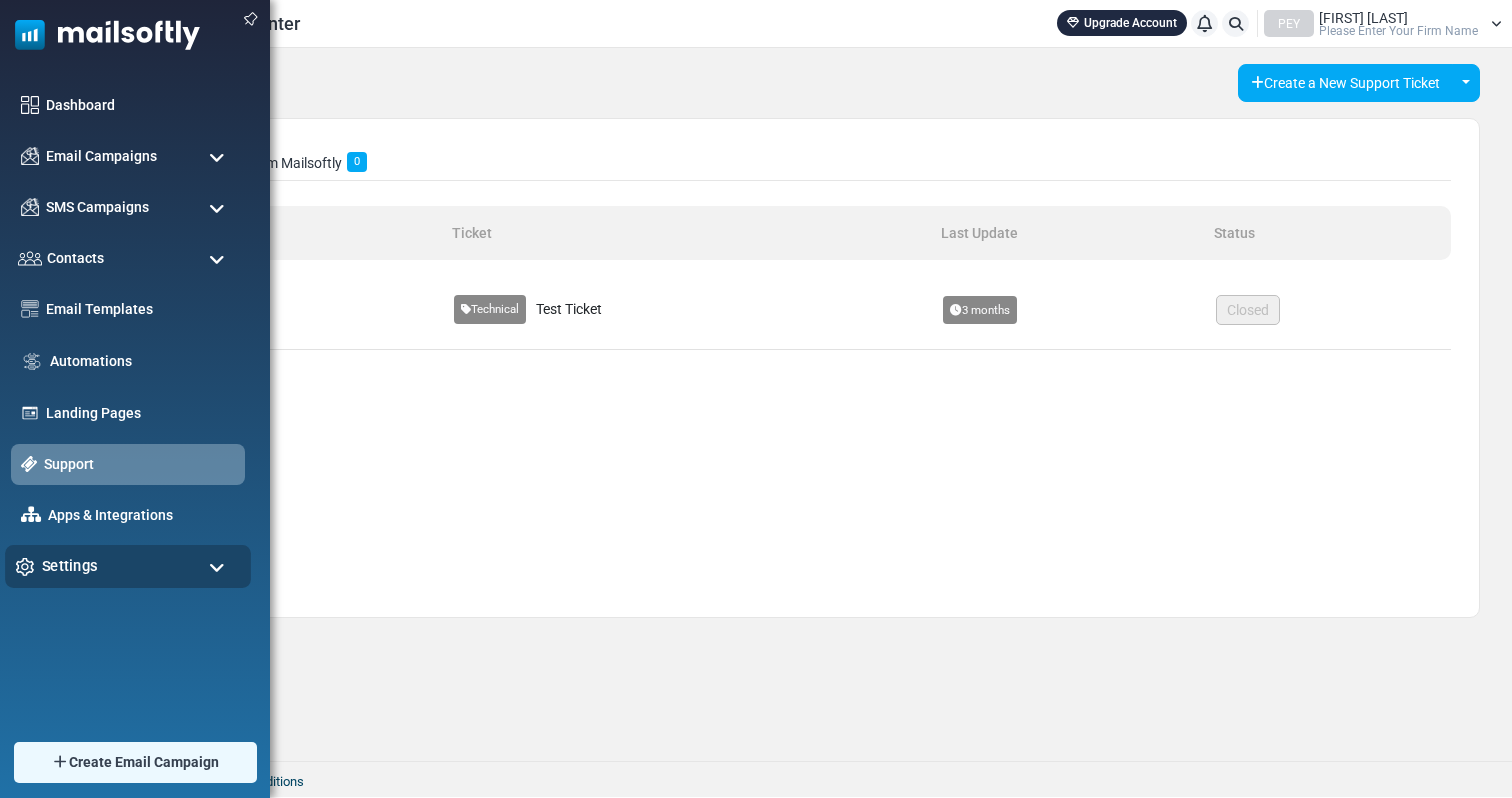 click on "Settings" at bounding box center (128, 566) 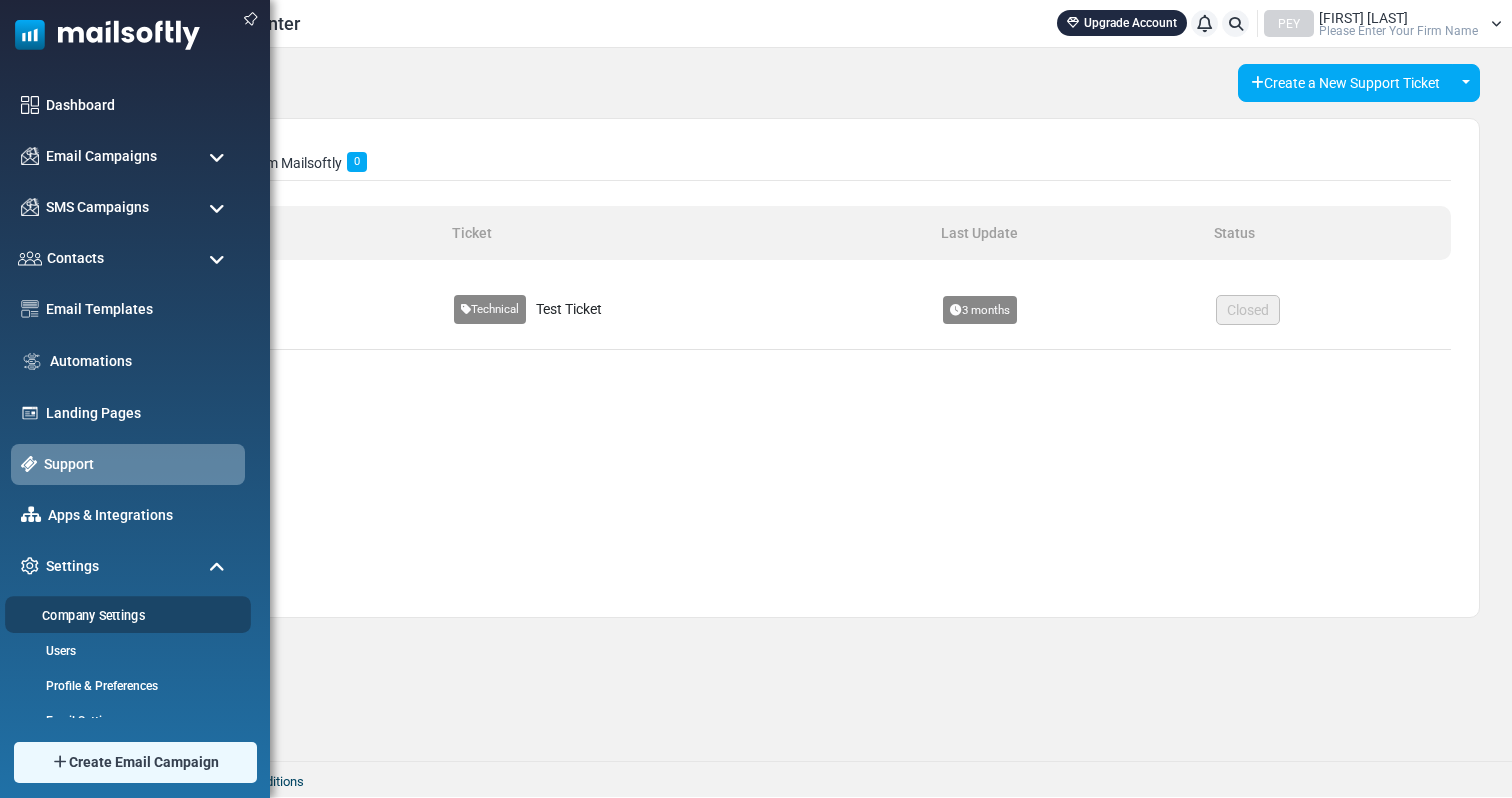 click on "Company Settings" at bounding box center (125, 615) 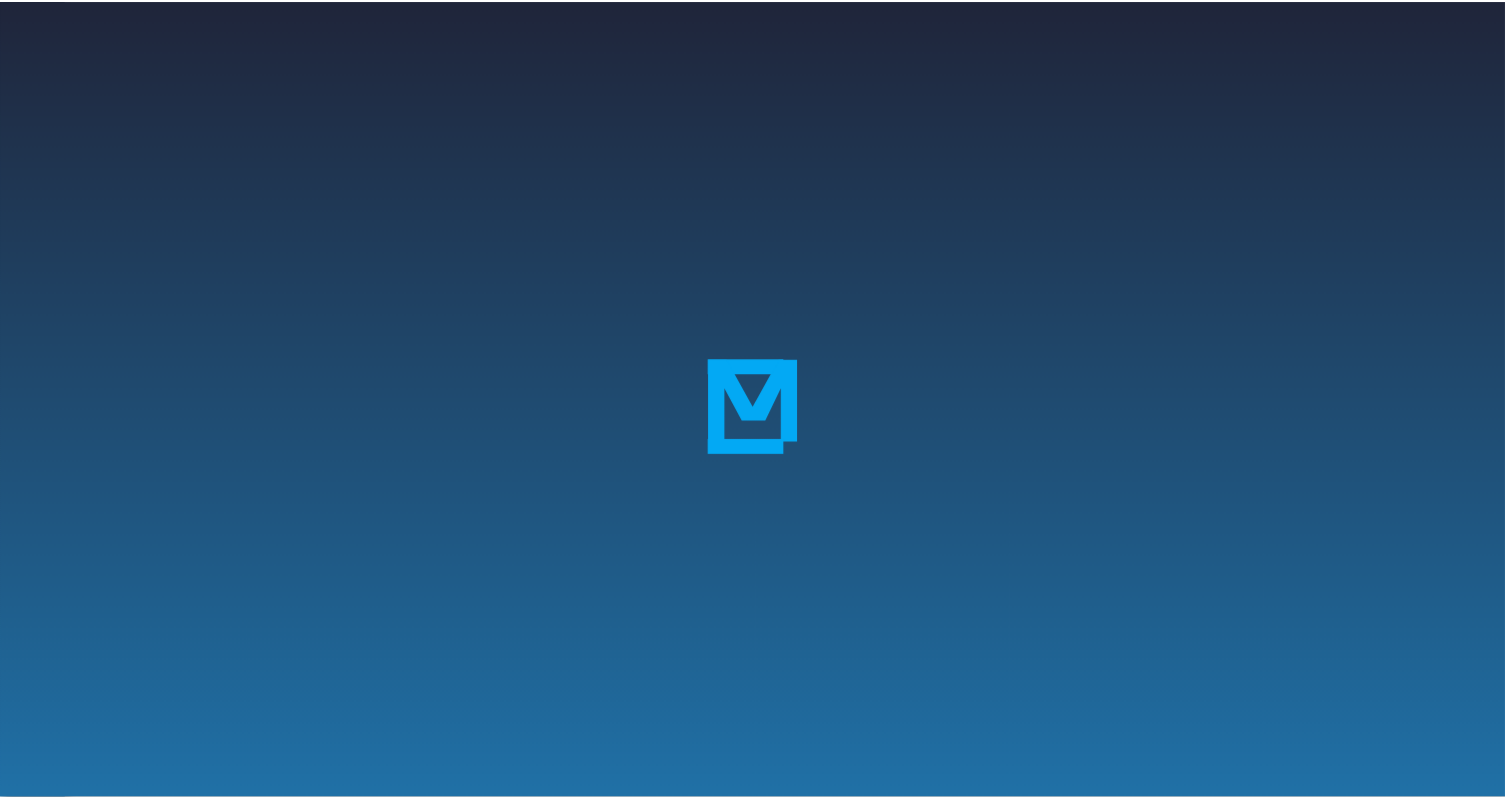 scroll, scrollTop: 0, scrollLeft: 0, axis: both 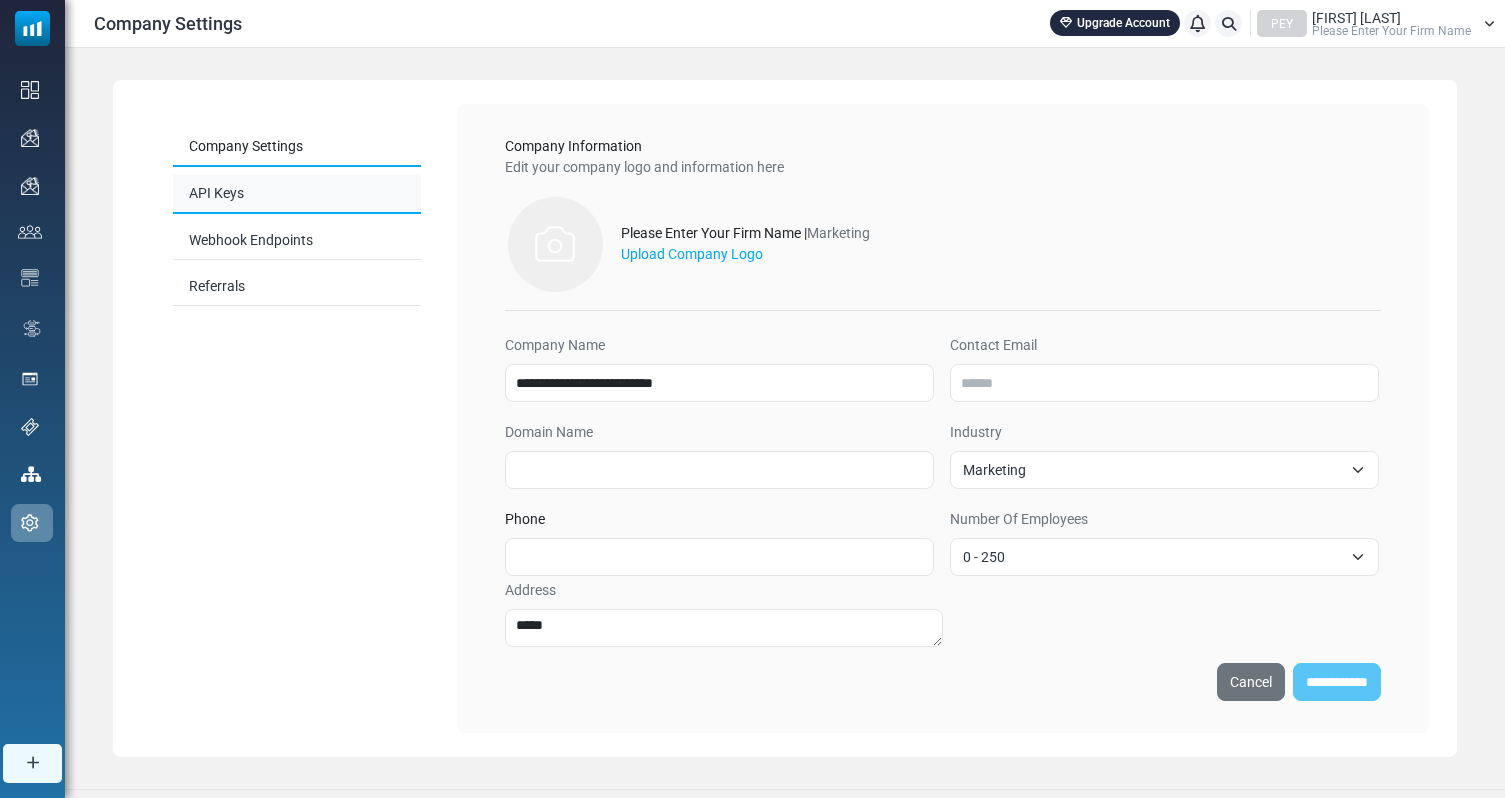 click on "API Keys" at bounding box center [297, 194] 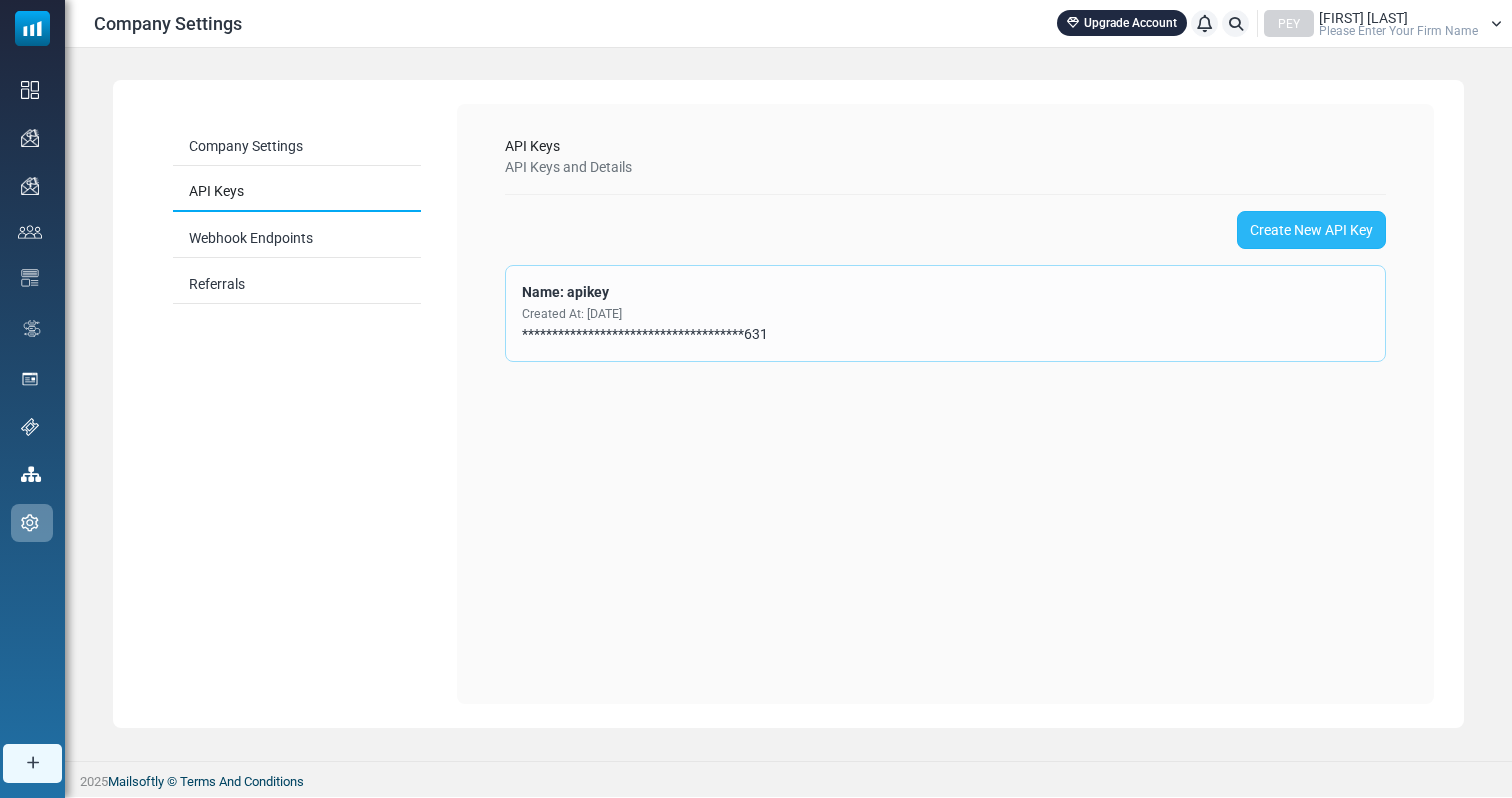 click on "Create New API Key" at bounding box center [1311, 230] 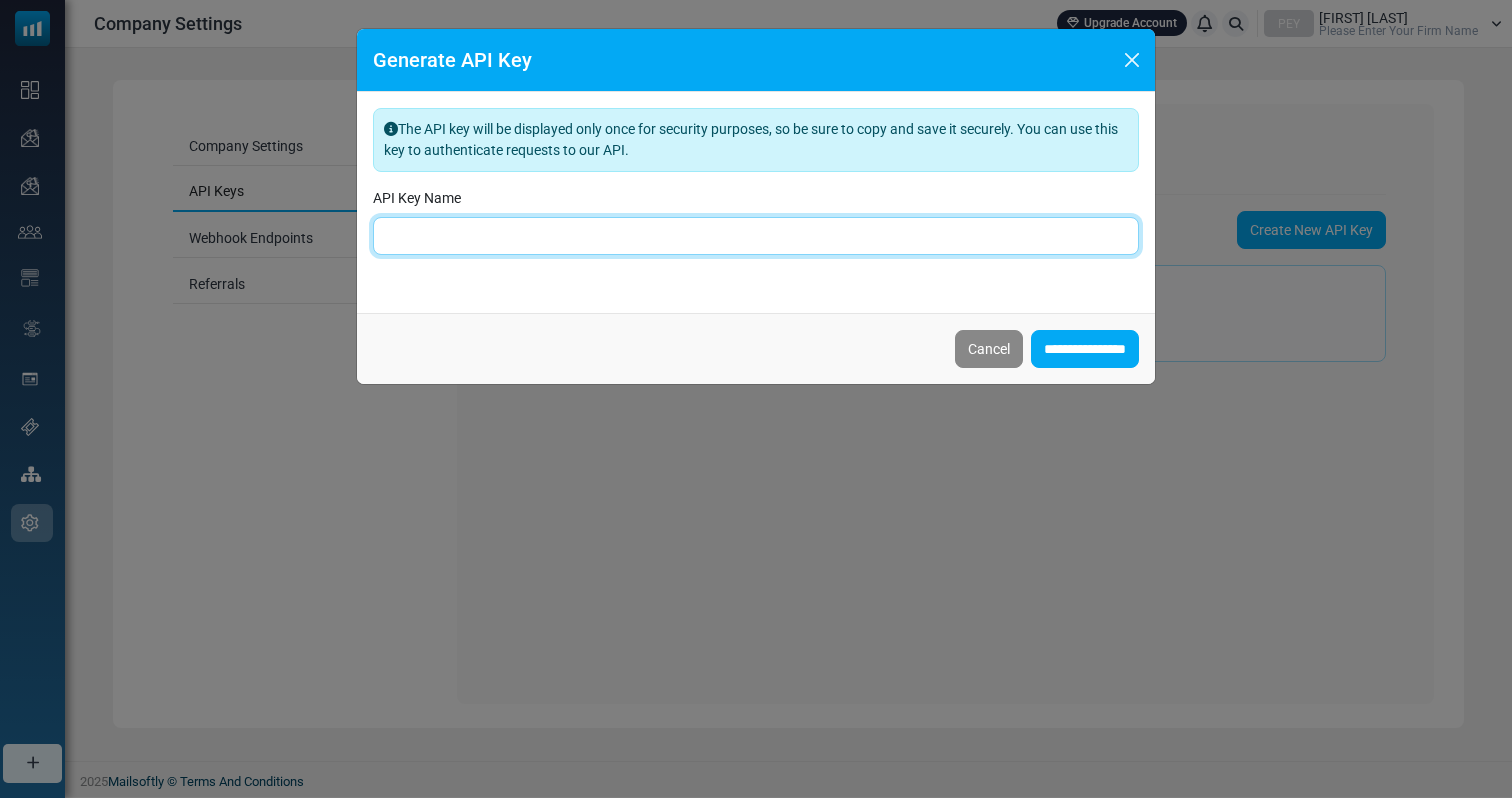 click on "API Key Name" at bounding box center [756, 236] 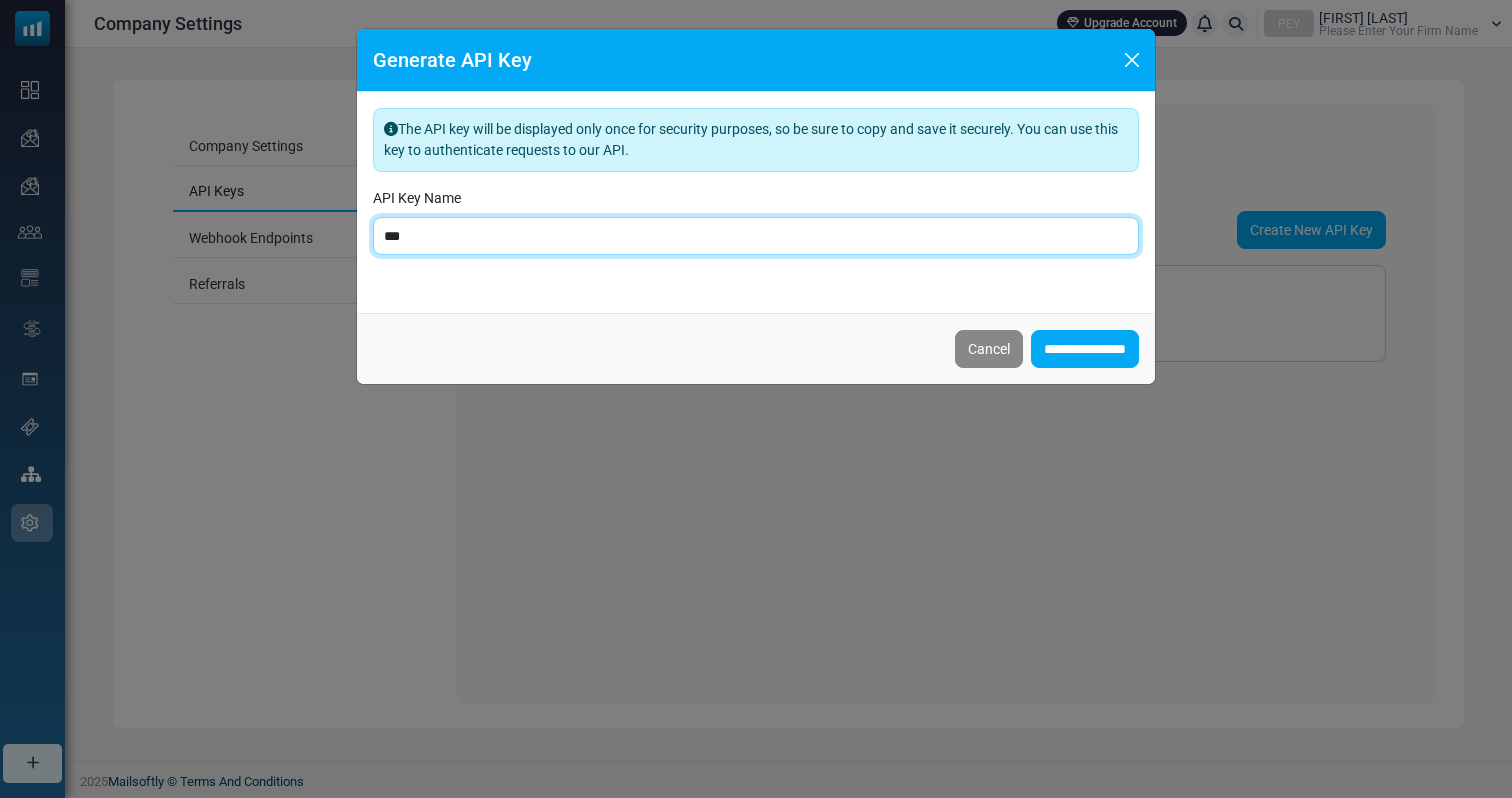 type on "***" 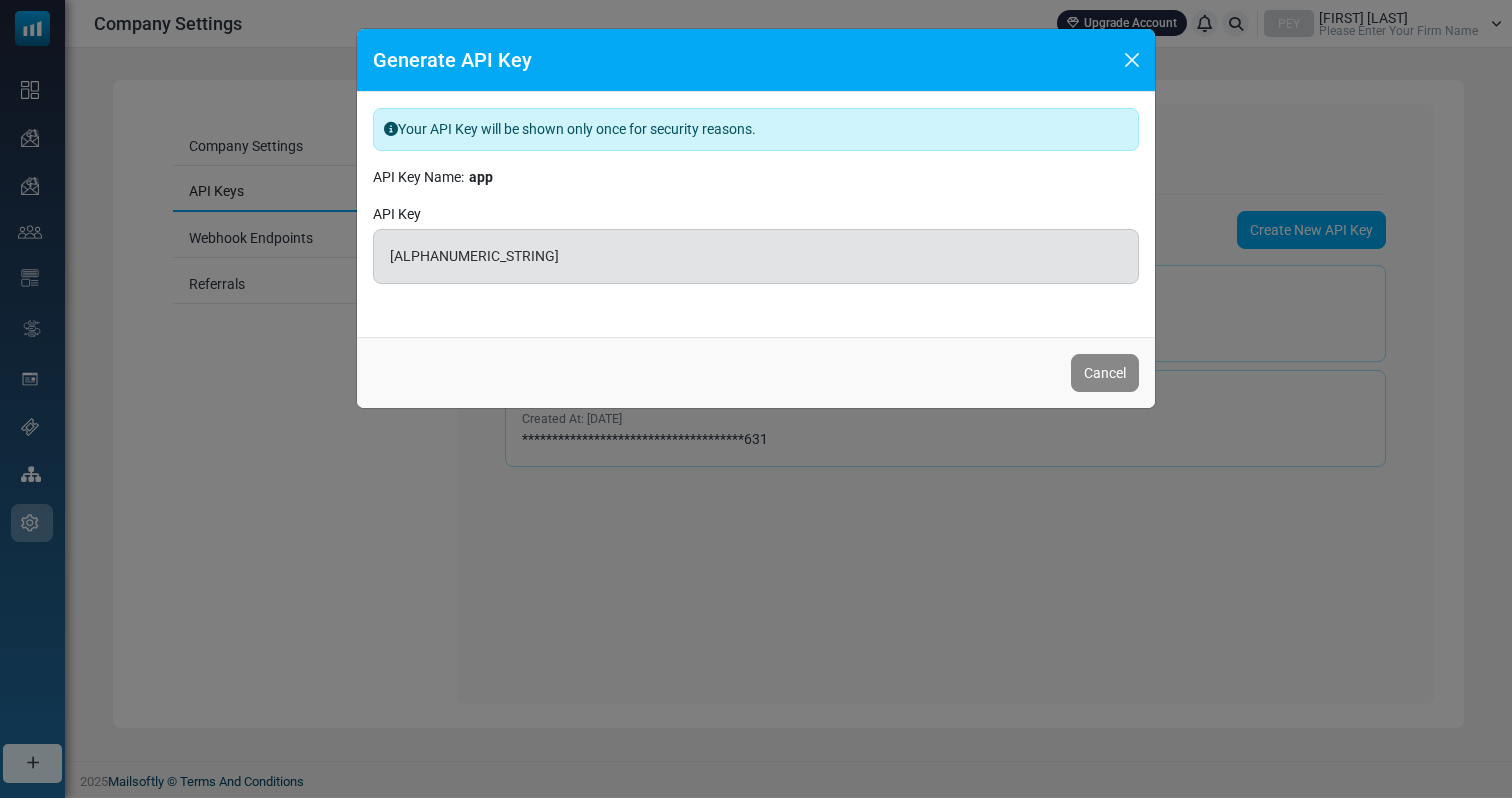 click on "04cf308f89dd470a36db1b3ae272711295b0bead" at bounding box center (756, 256) 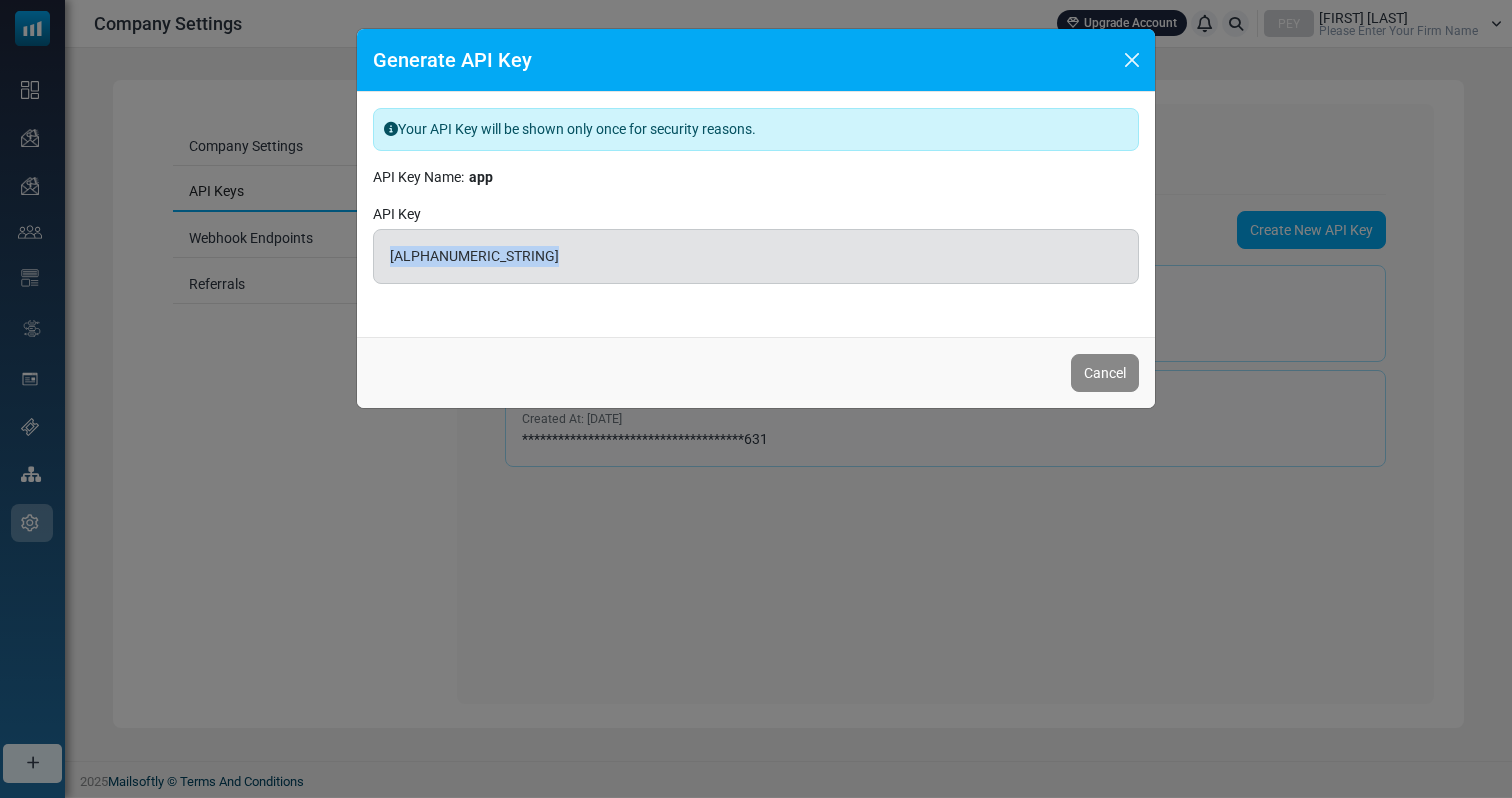 click on "04cf308f89dd470a36db1b3ae272711295b0bead" at bounding box center [756, 256] 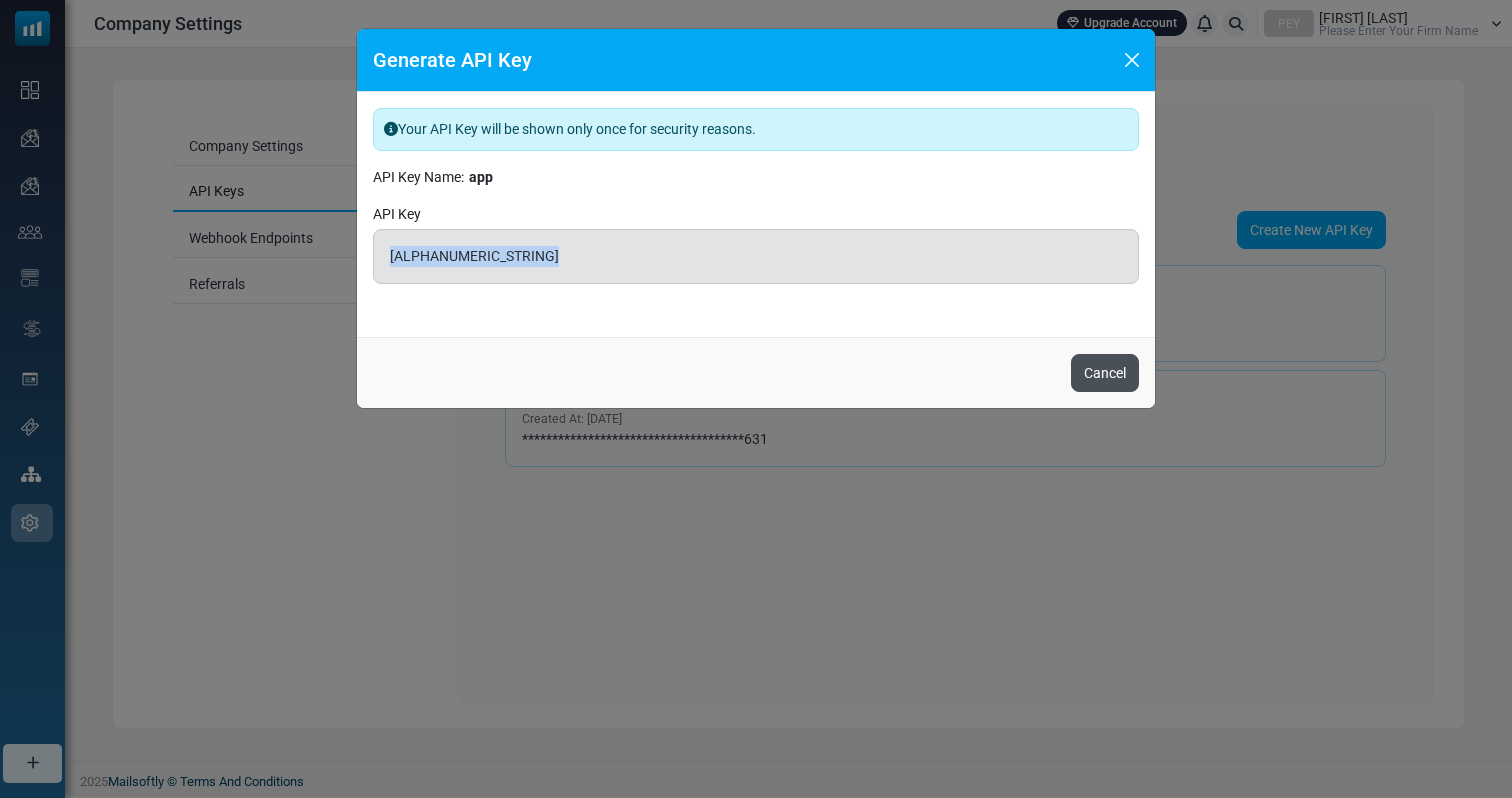 click on "Cancel" at bounding box center [1105, 373] 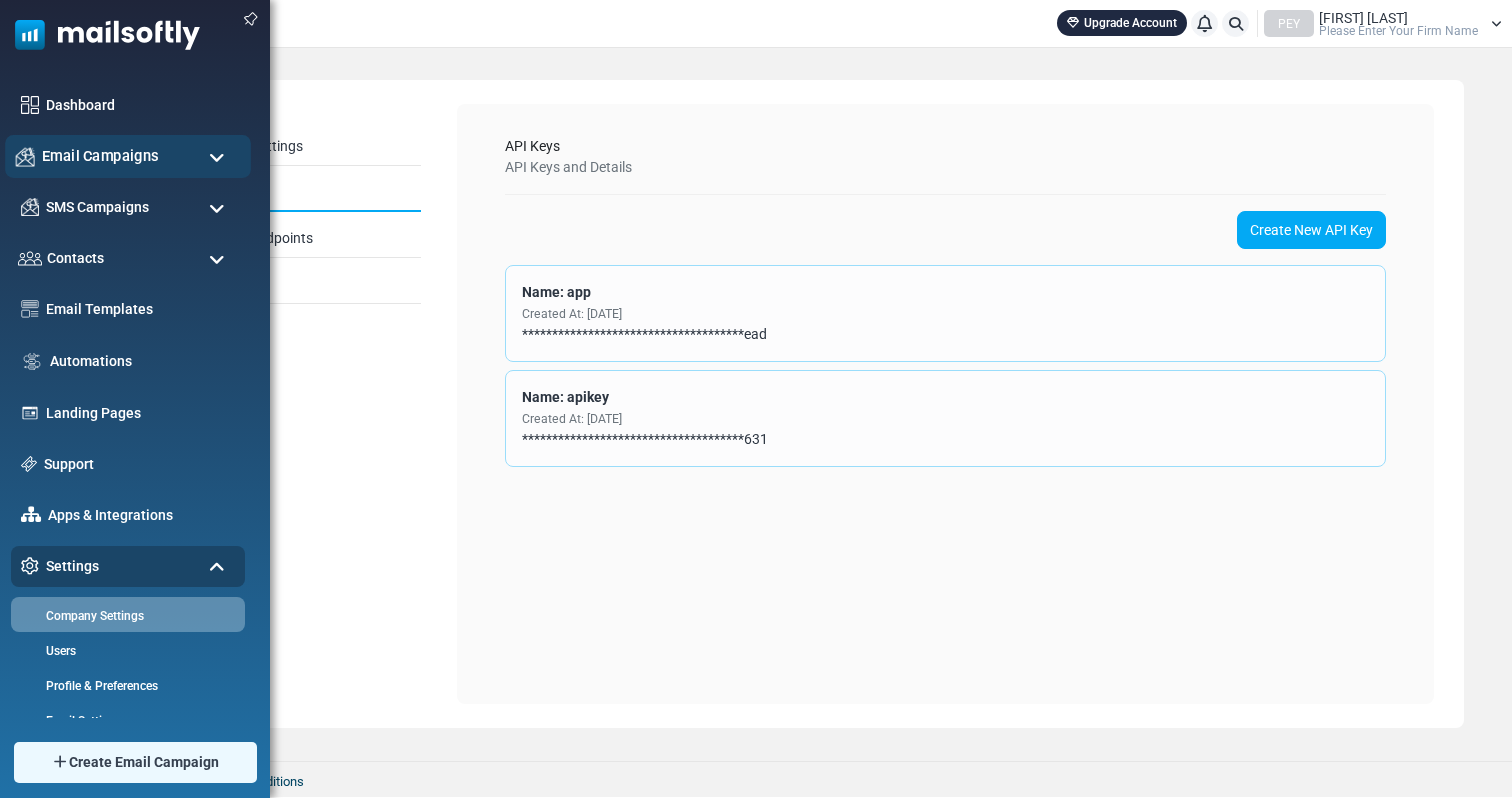 click on "Email Campaigns" at bounding box center [128, 156] 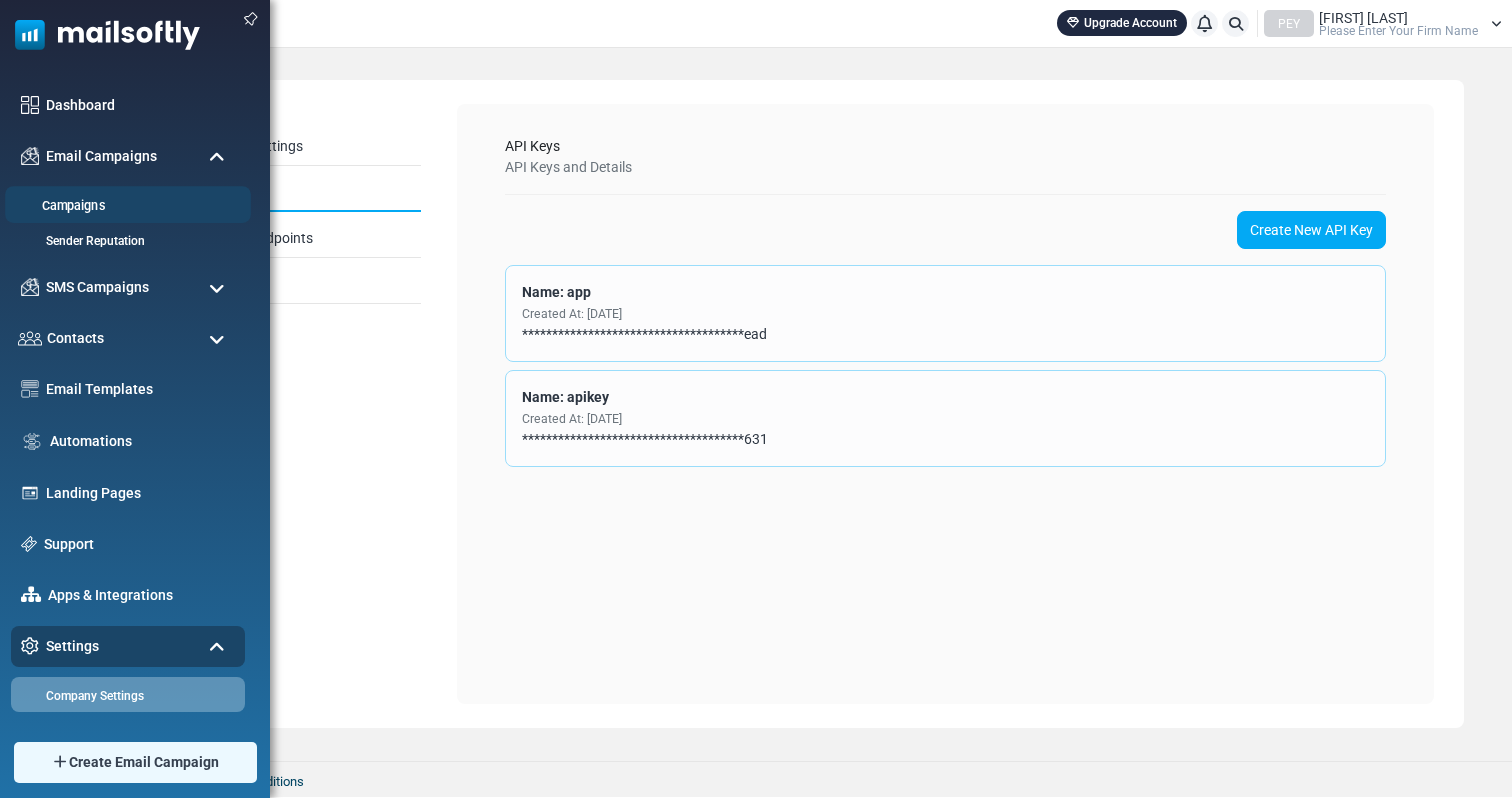 click on "Campaigns" at bounding box center [125, 206] 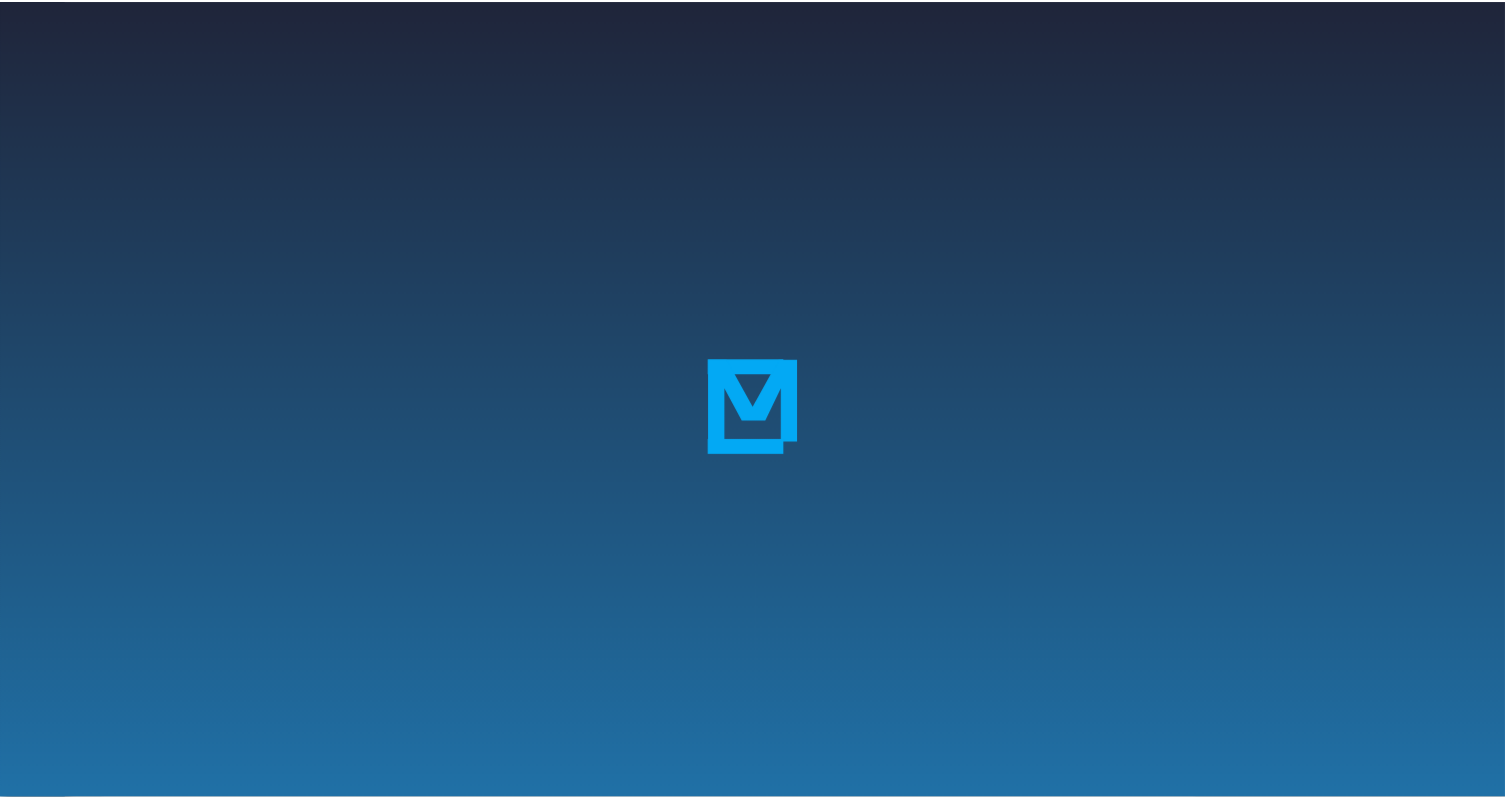 scroll, scrollTop: 0, scrollLeft: 0, axis: both 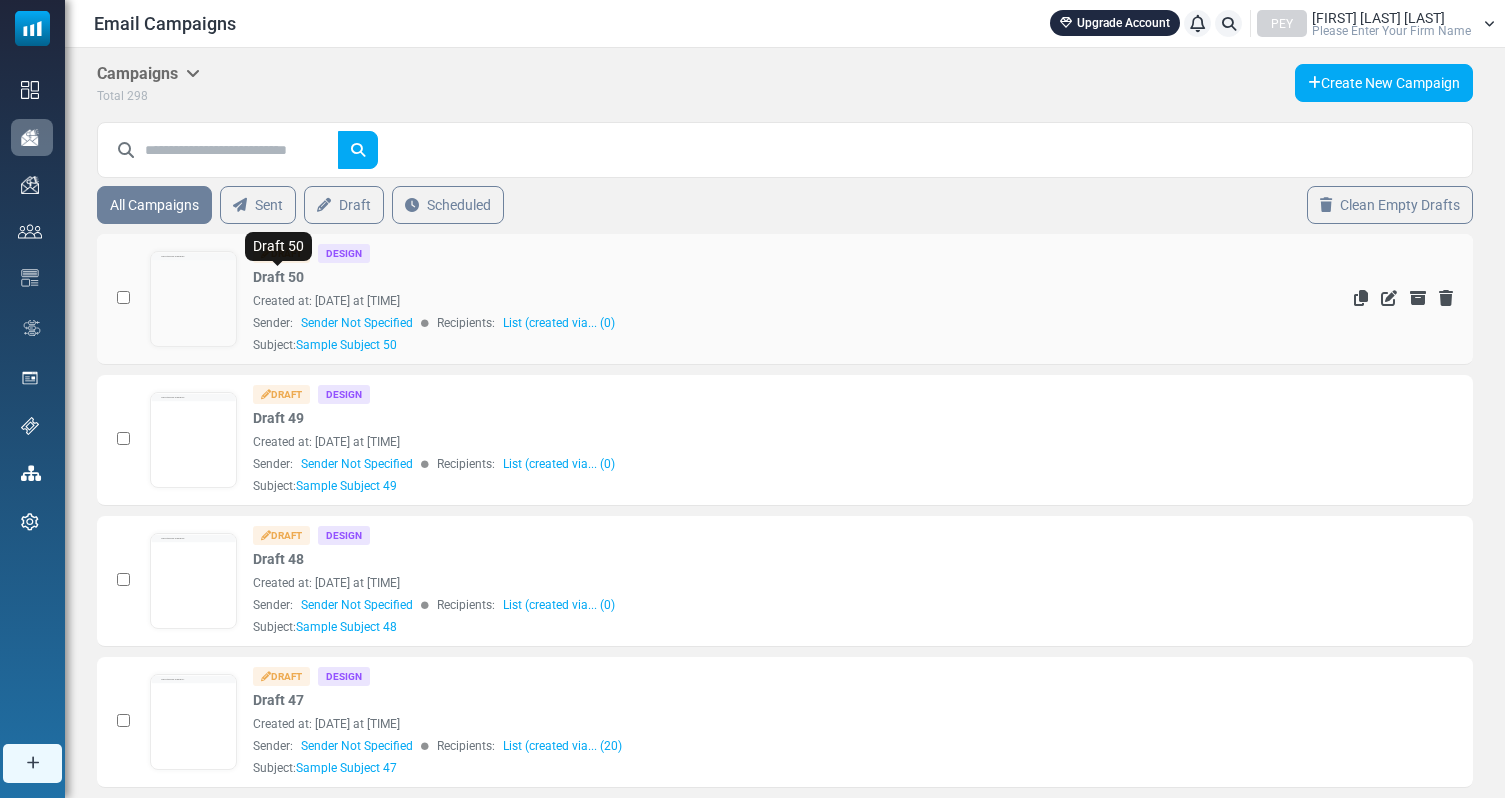 click on "Draft 50" at bounding box center (278, 277) 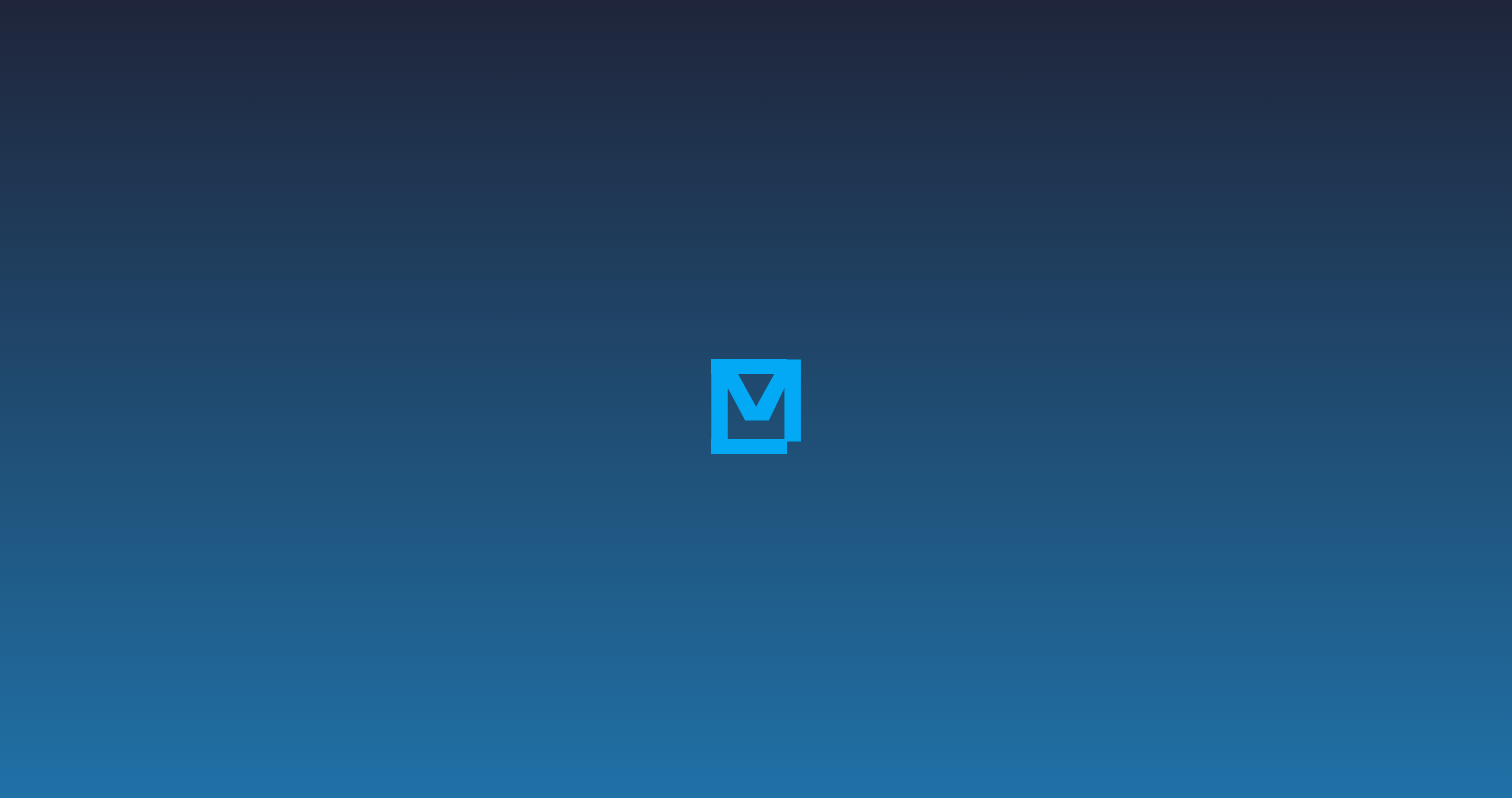 scroll, scrollTop: 0, scrollLeft: 0, axis: both 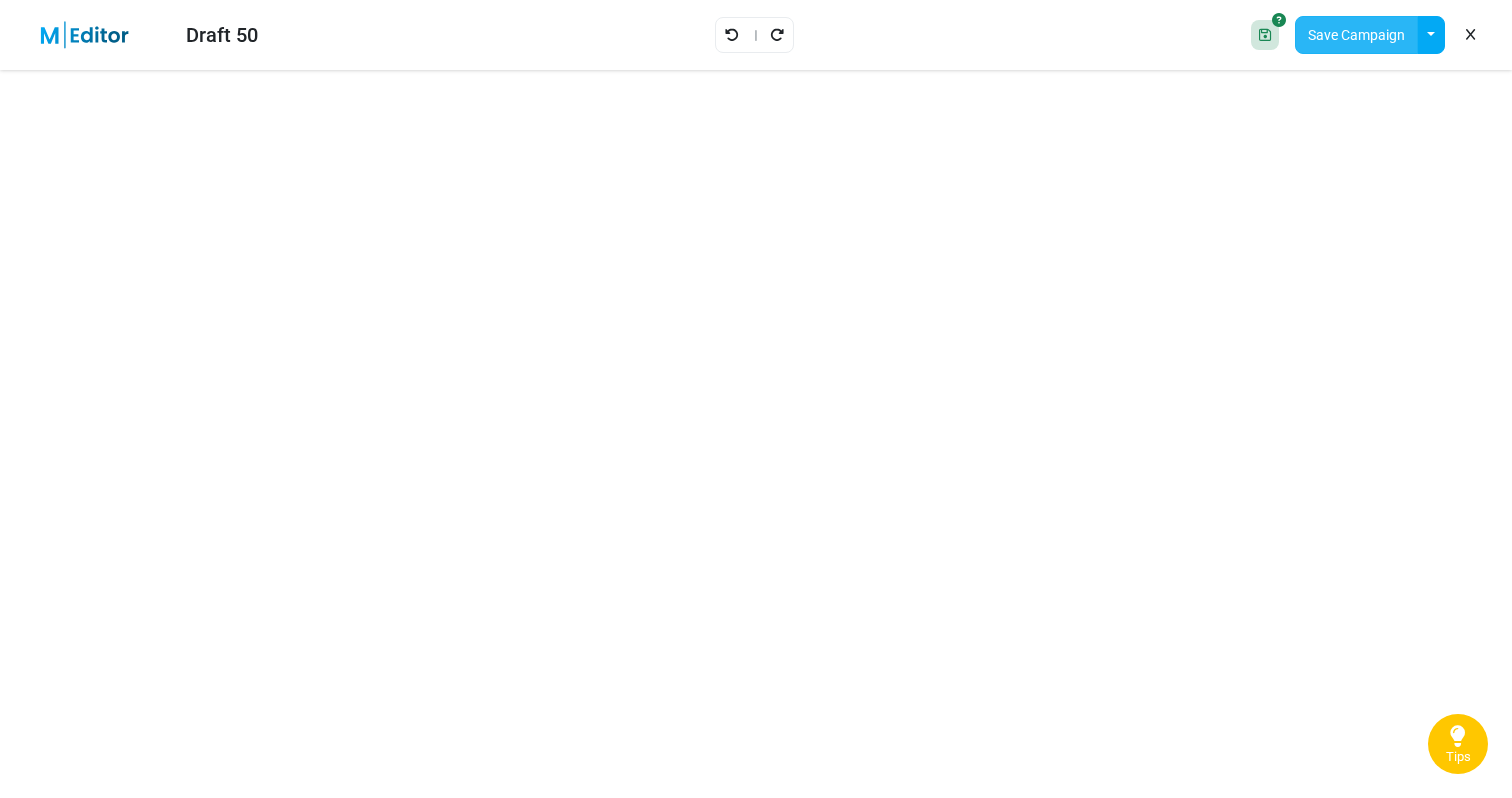 click on "Save Campaign" at bounding box center (1356, 35) 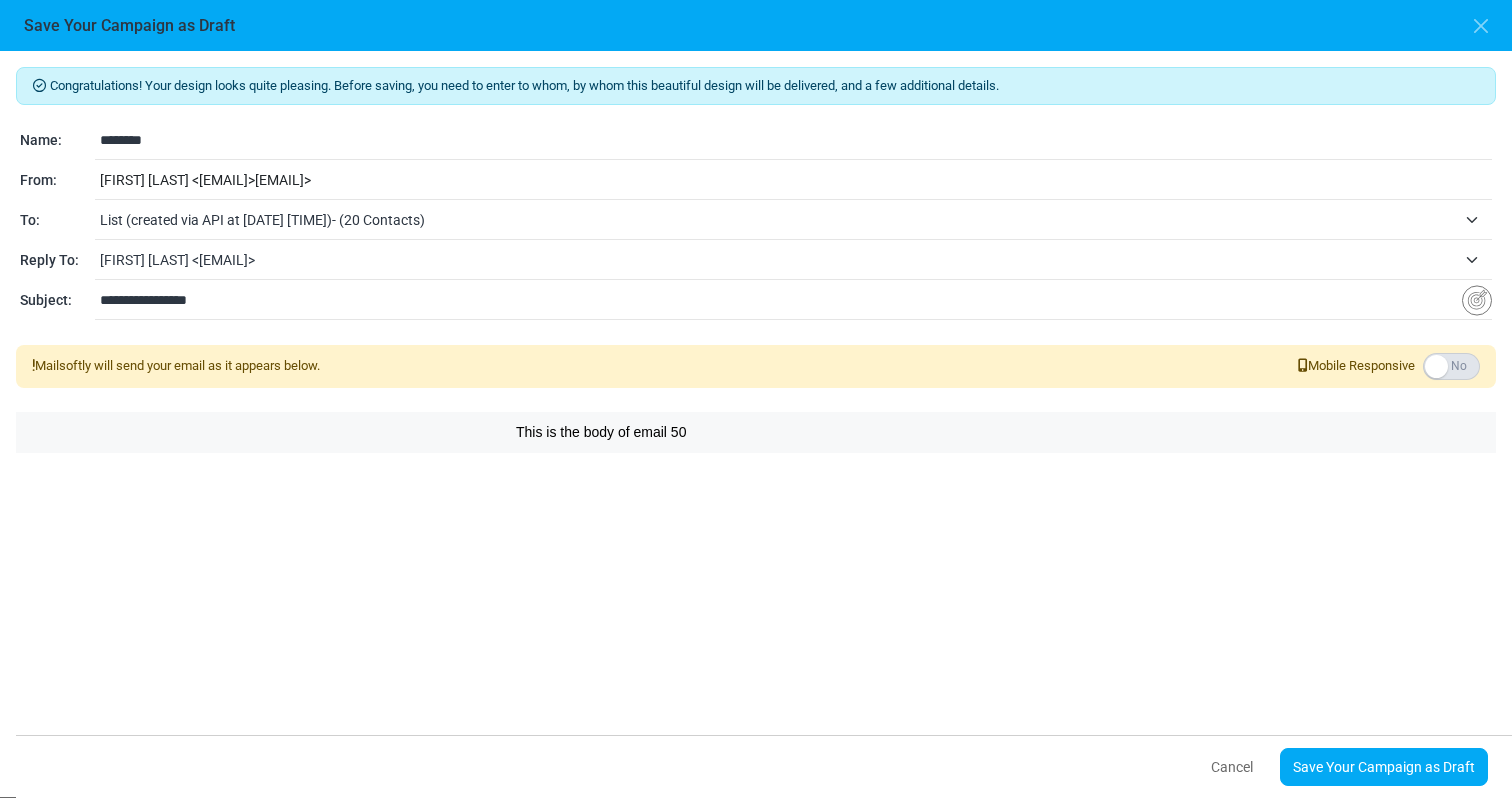 click on "[FIRST] [LAST] < [EMAIL] >" at bounding box center [793, 181] 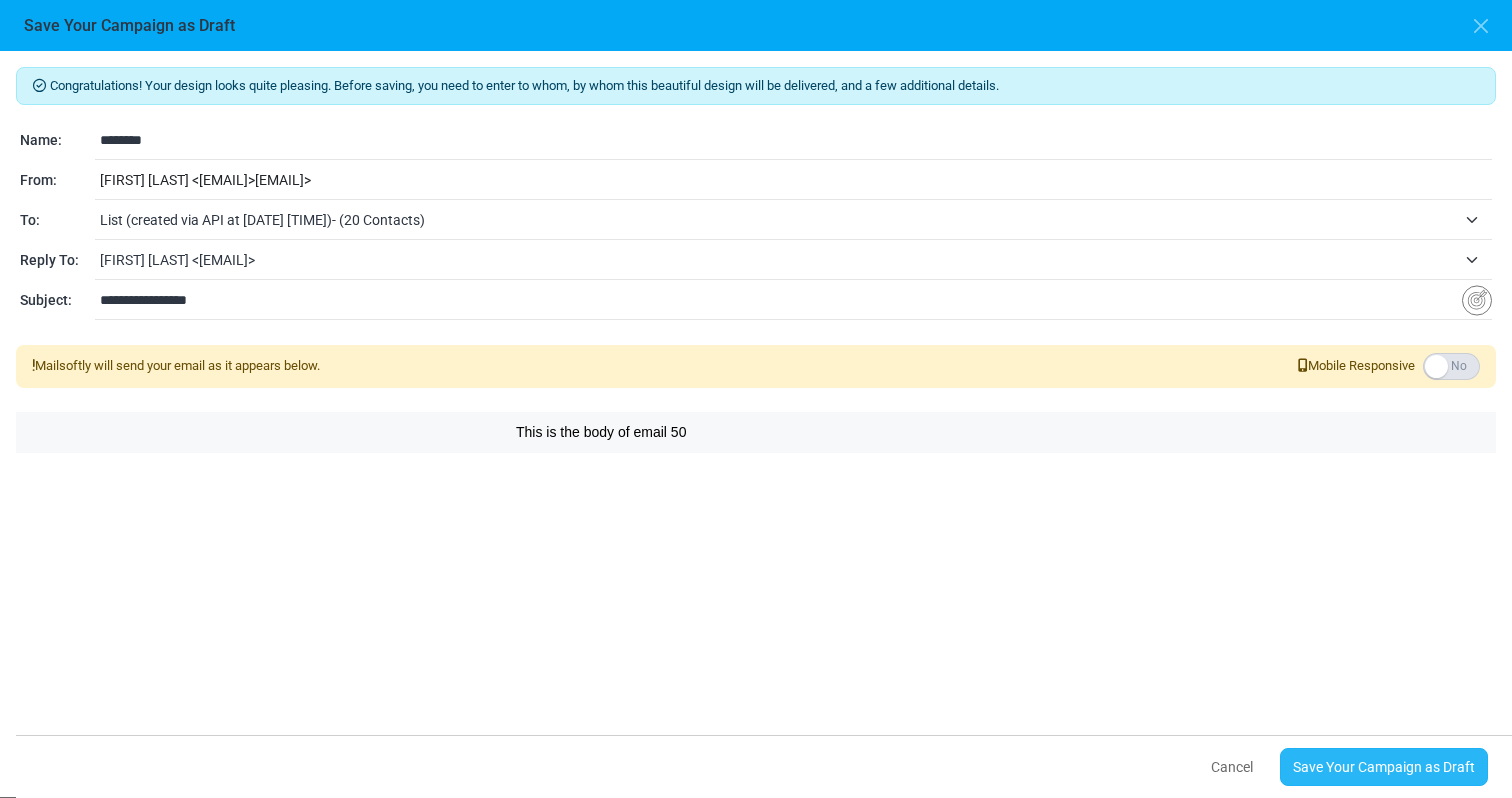 click on "Save Your Campaign as Draft" at bounding box center [1384, 767] 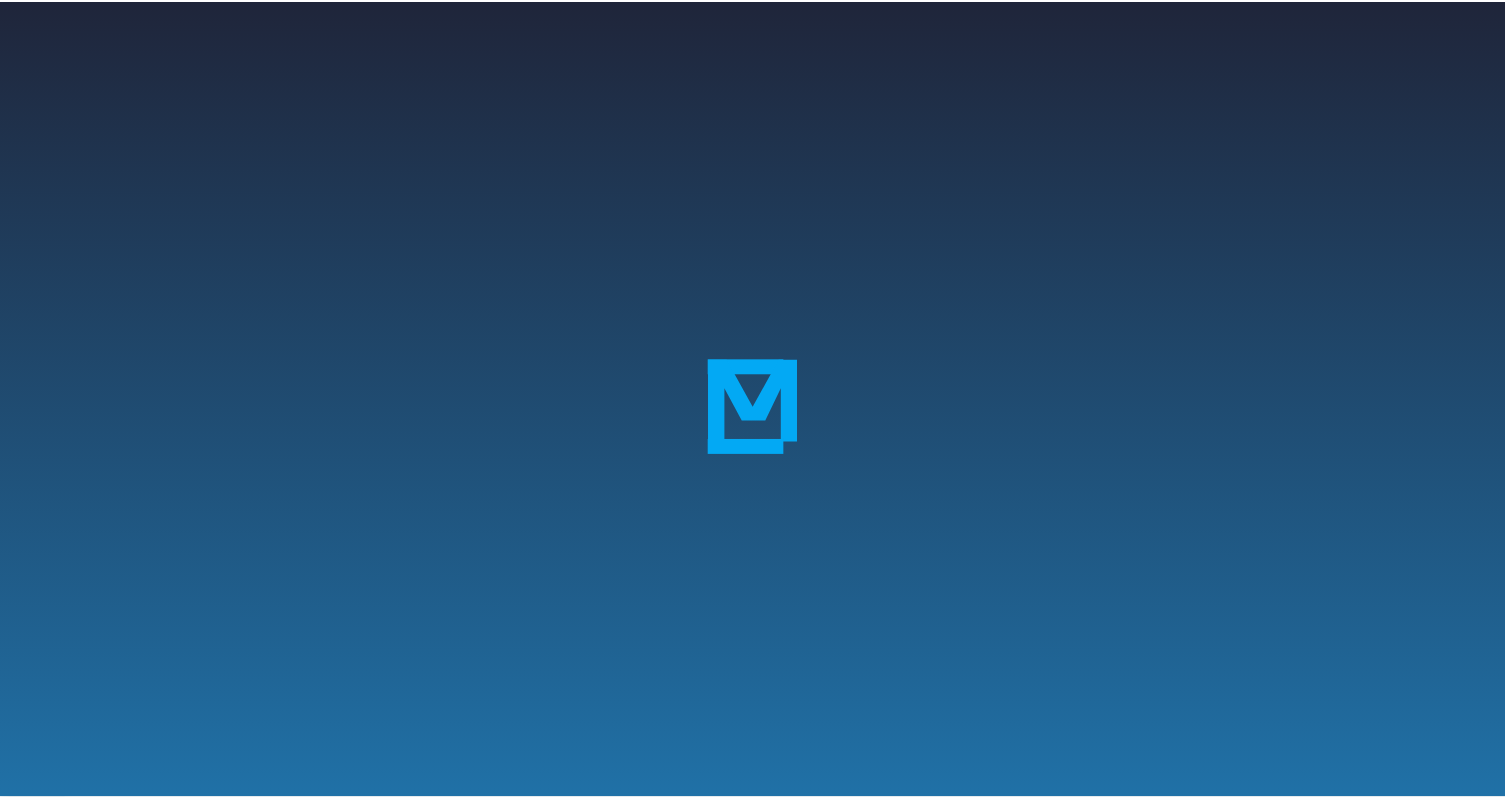 scroll, scrollTop: 0, scrollLeft: 0, axis: both 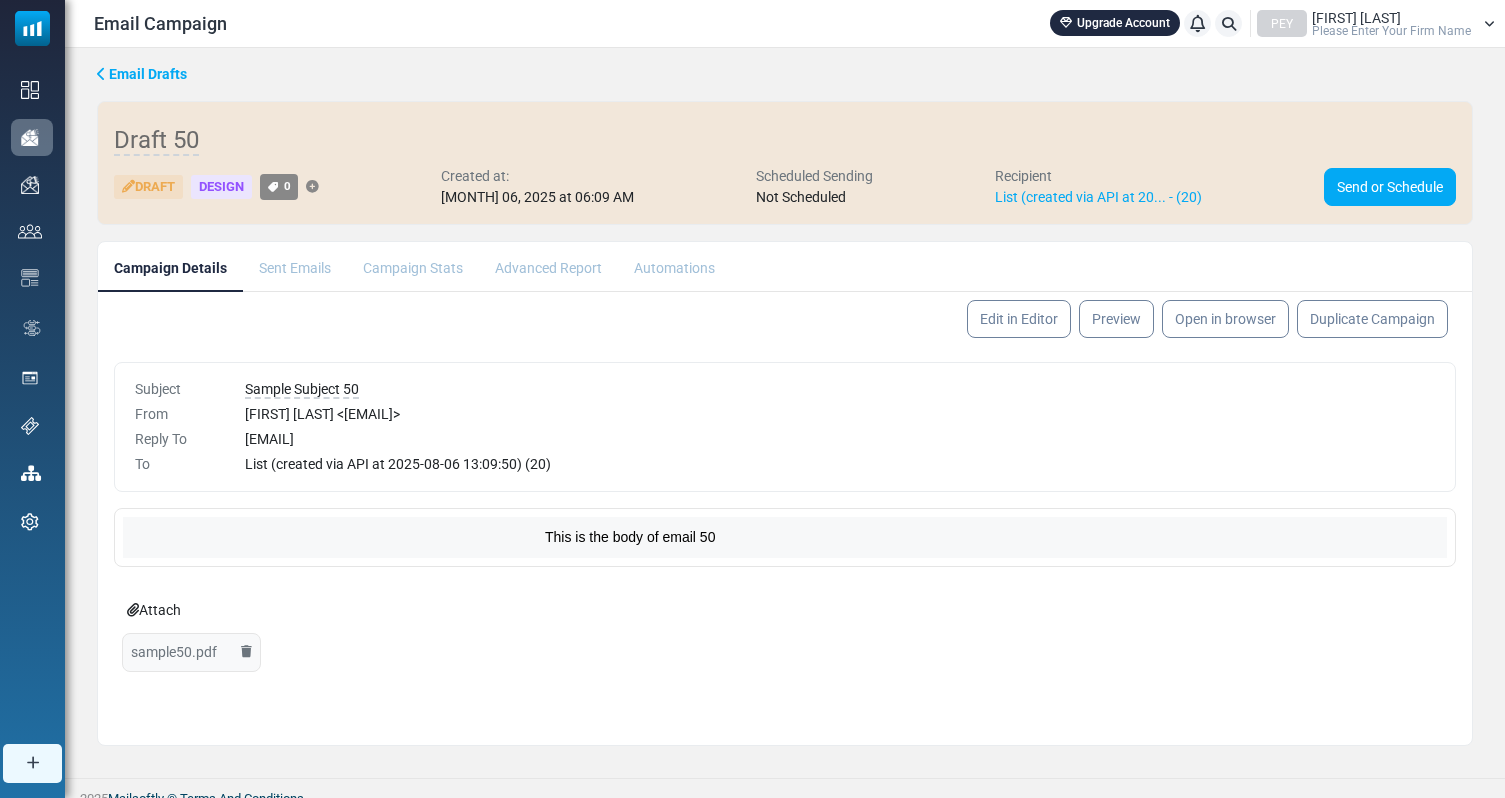 drag, startPoint x: 626, startPoint y: 413, endPoint x: 236, endPoint y: 405, distance: 390.08203 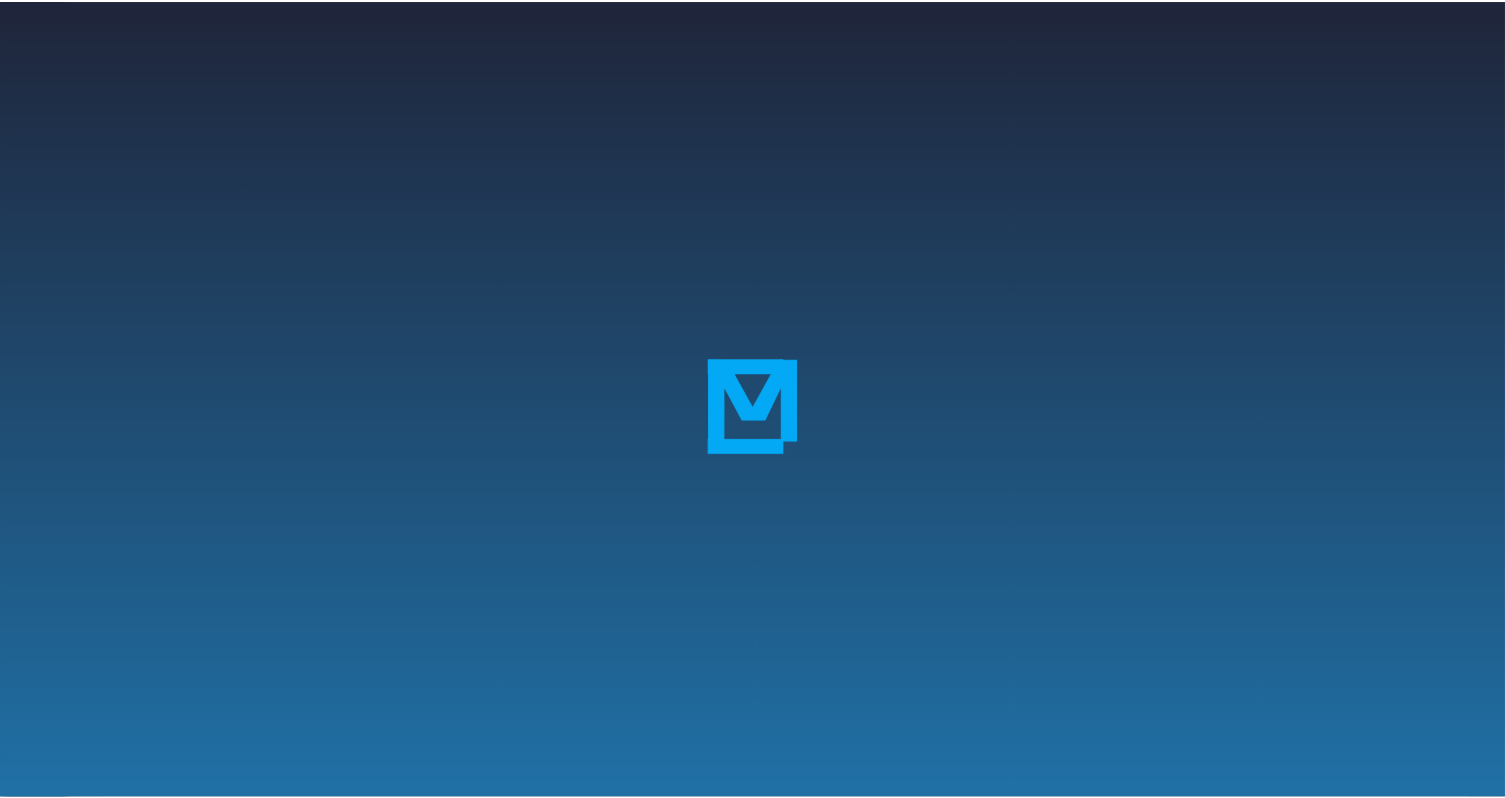 scroll, scrollTop: 0, scrollLeft: 0, axis: both 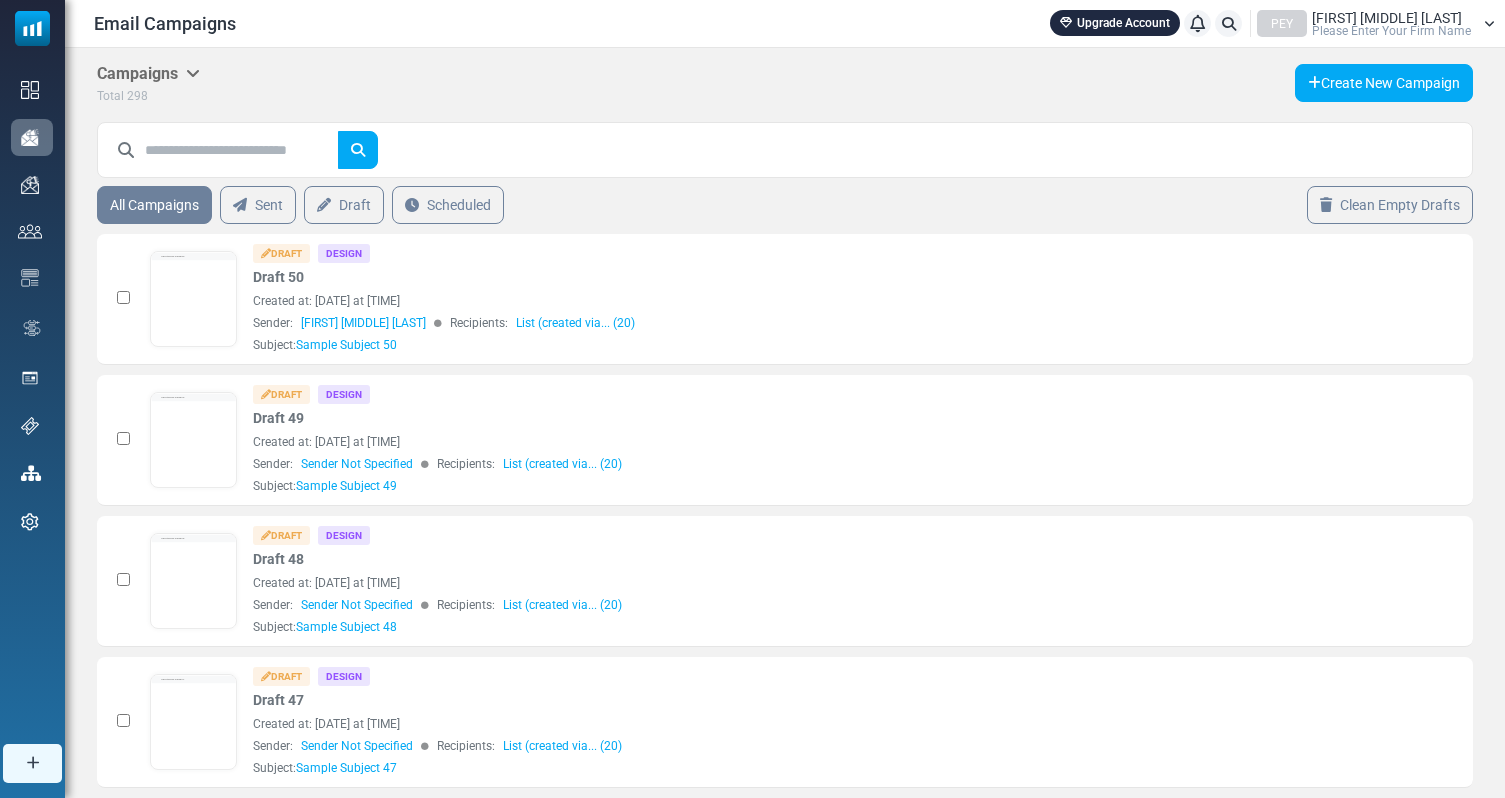 click on "Please Enter Your Firm Name" at bounding box center [1391, 31] 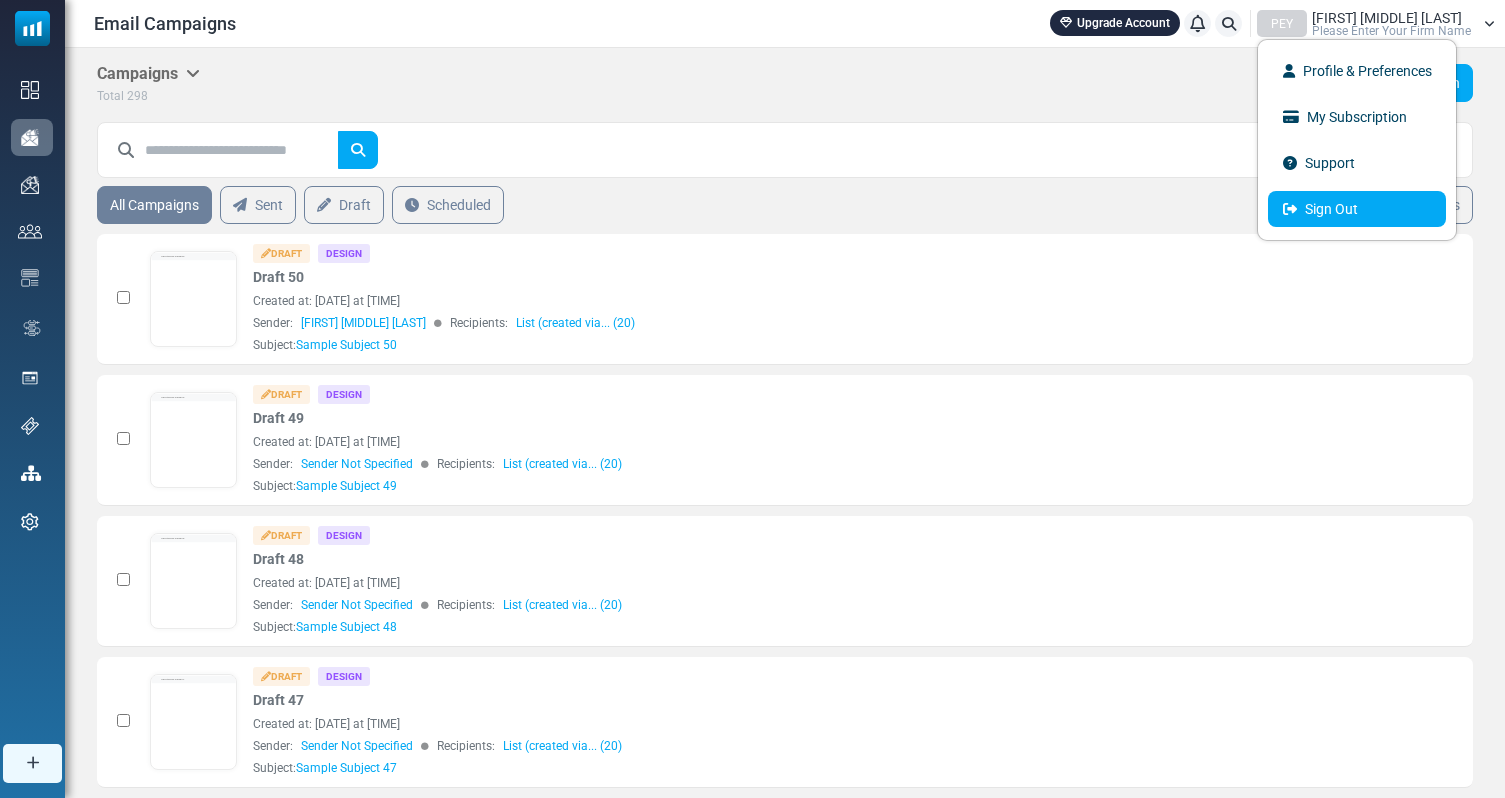 click on "Sign Out" at bounding box center [1357, 209] 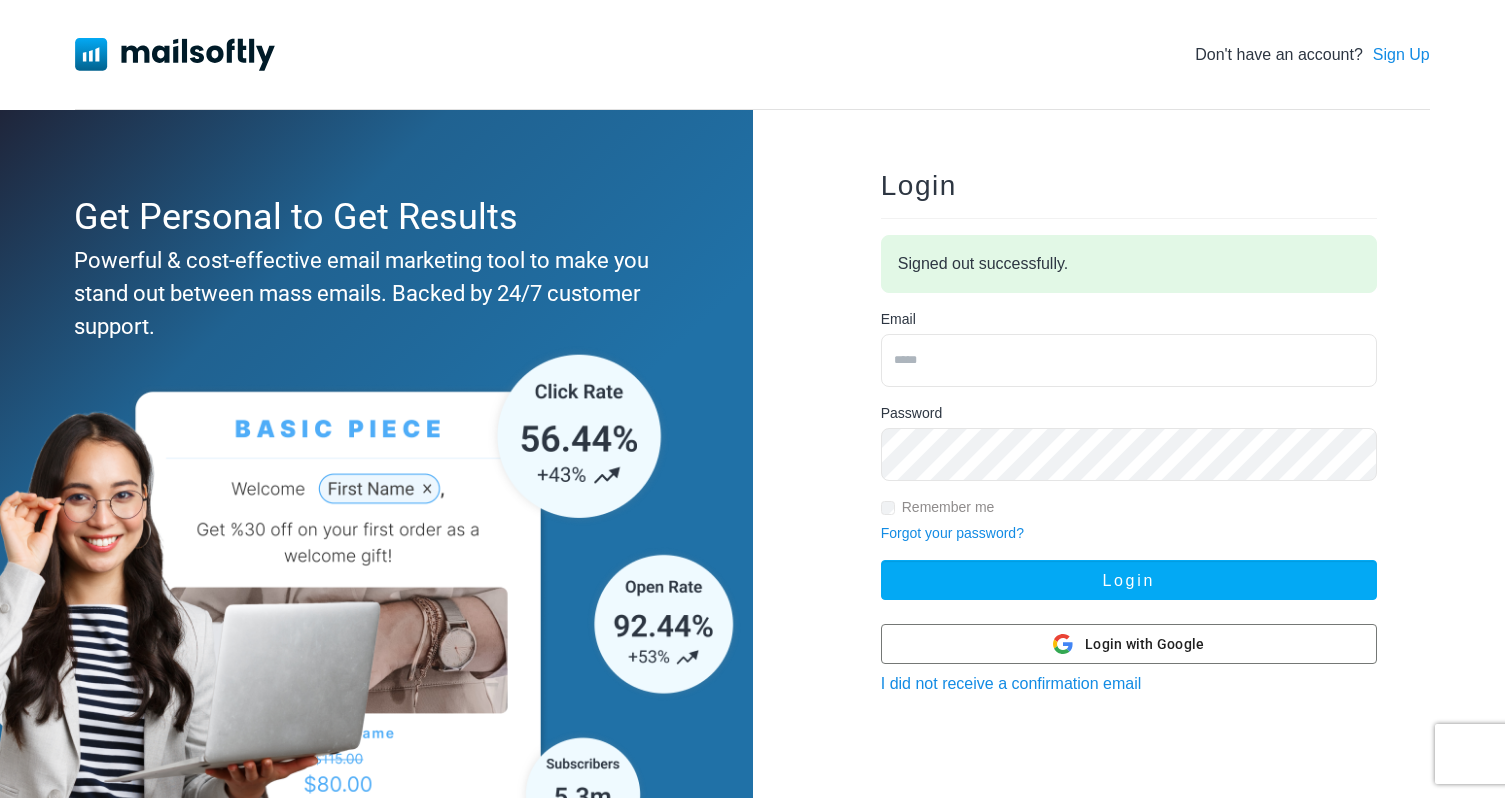 scroll, scrollTop: 0, scrollLeft: 0, axis: both 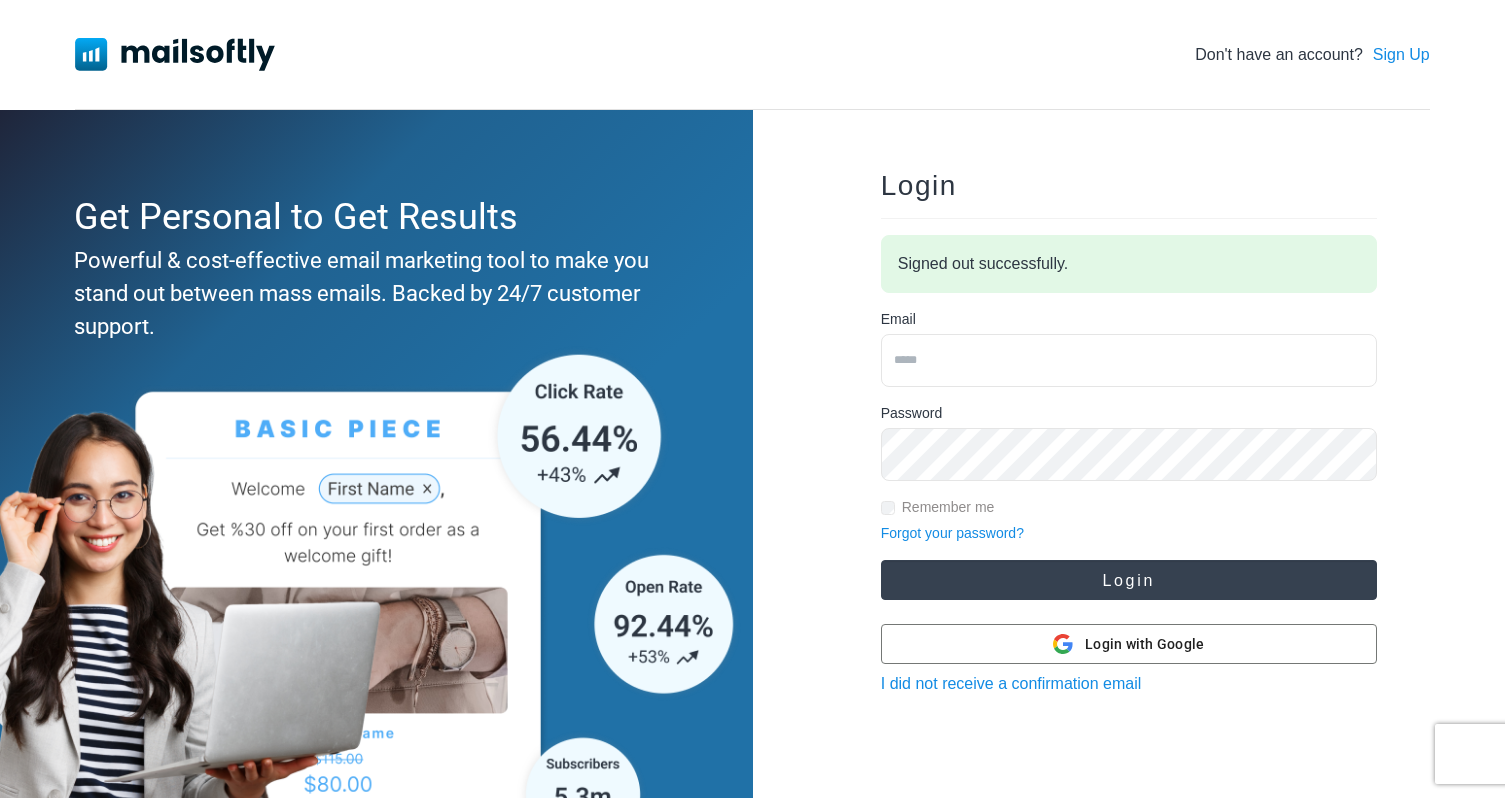 type on "**********" 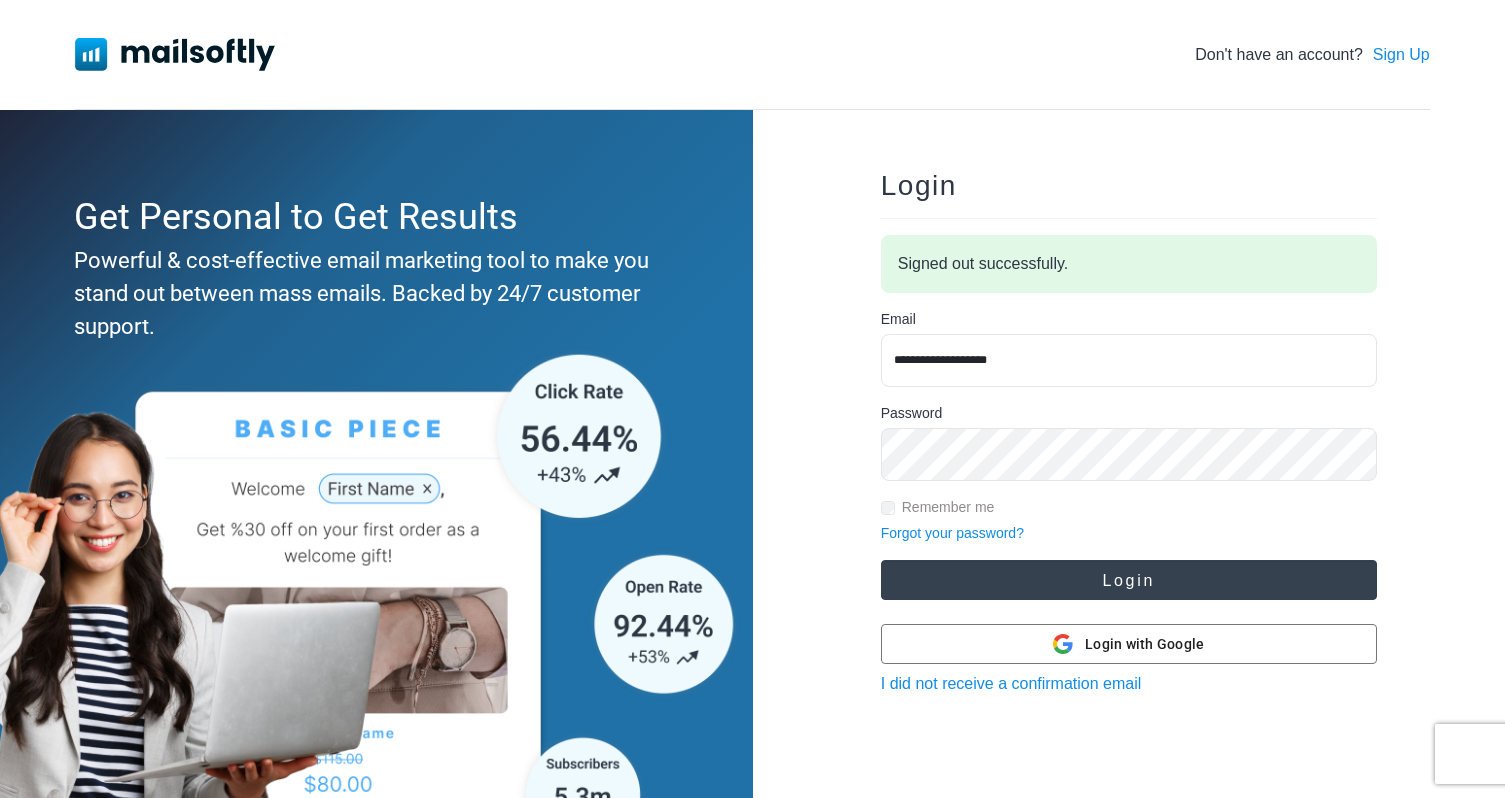 click on "Login" at bounding box center (1129, 580) 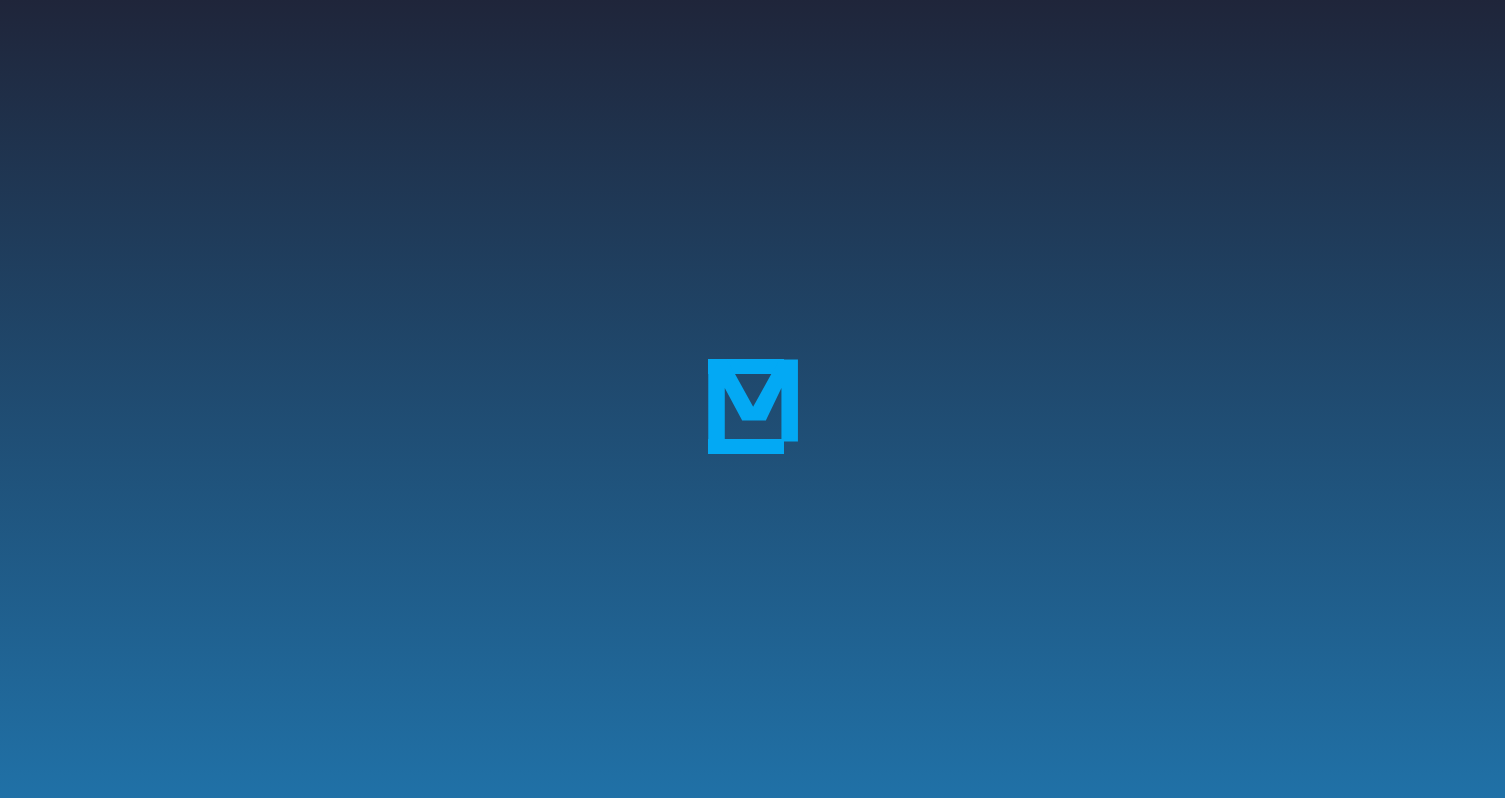 scroll, scrollTop: 0, scrollLeft: 0, axis: both 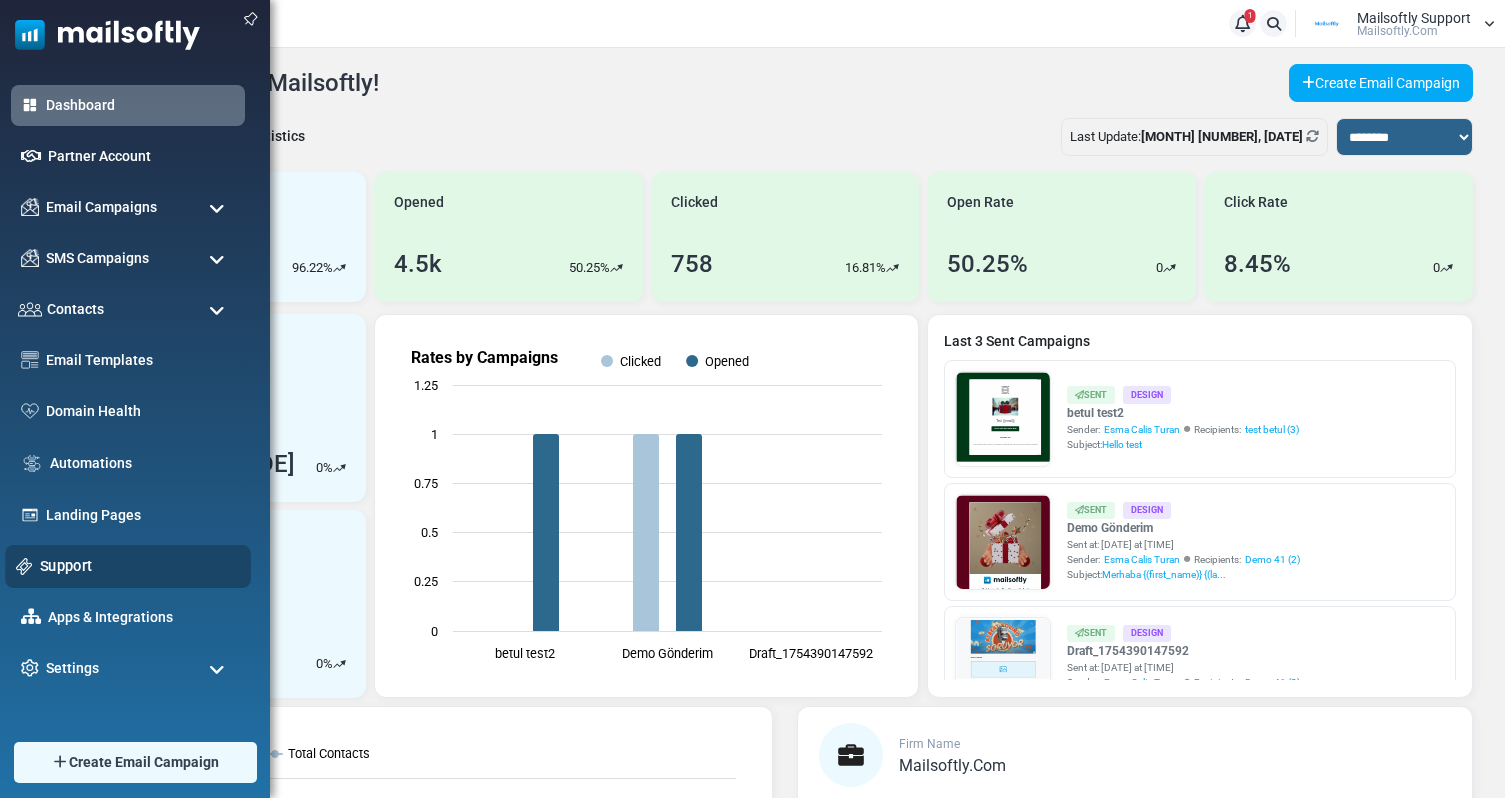click on "Support" at bounding box center [140, 566] 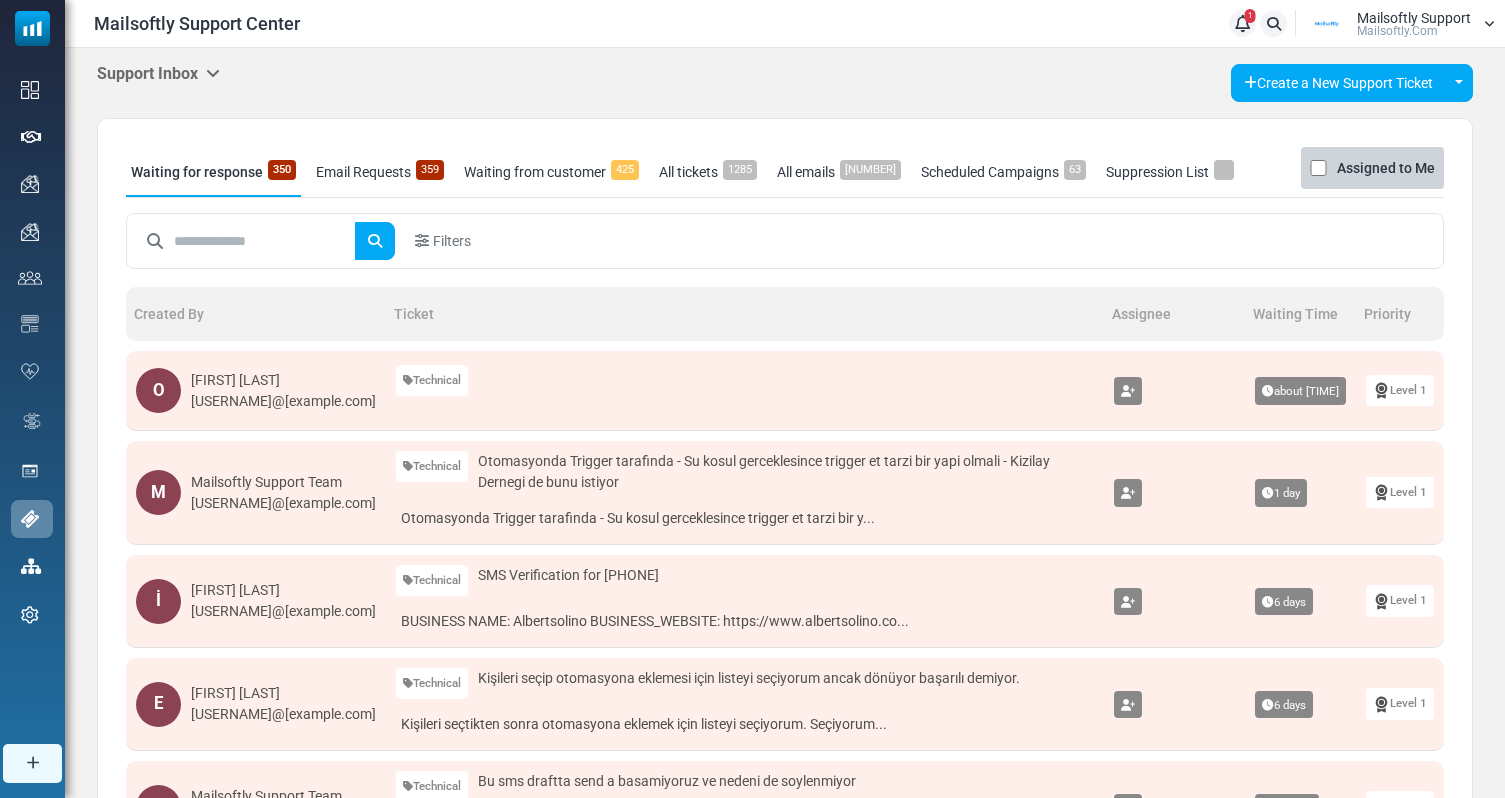 scroll, scrollTop: 0, scrollLeft: 0, axis: both 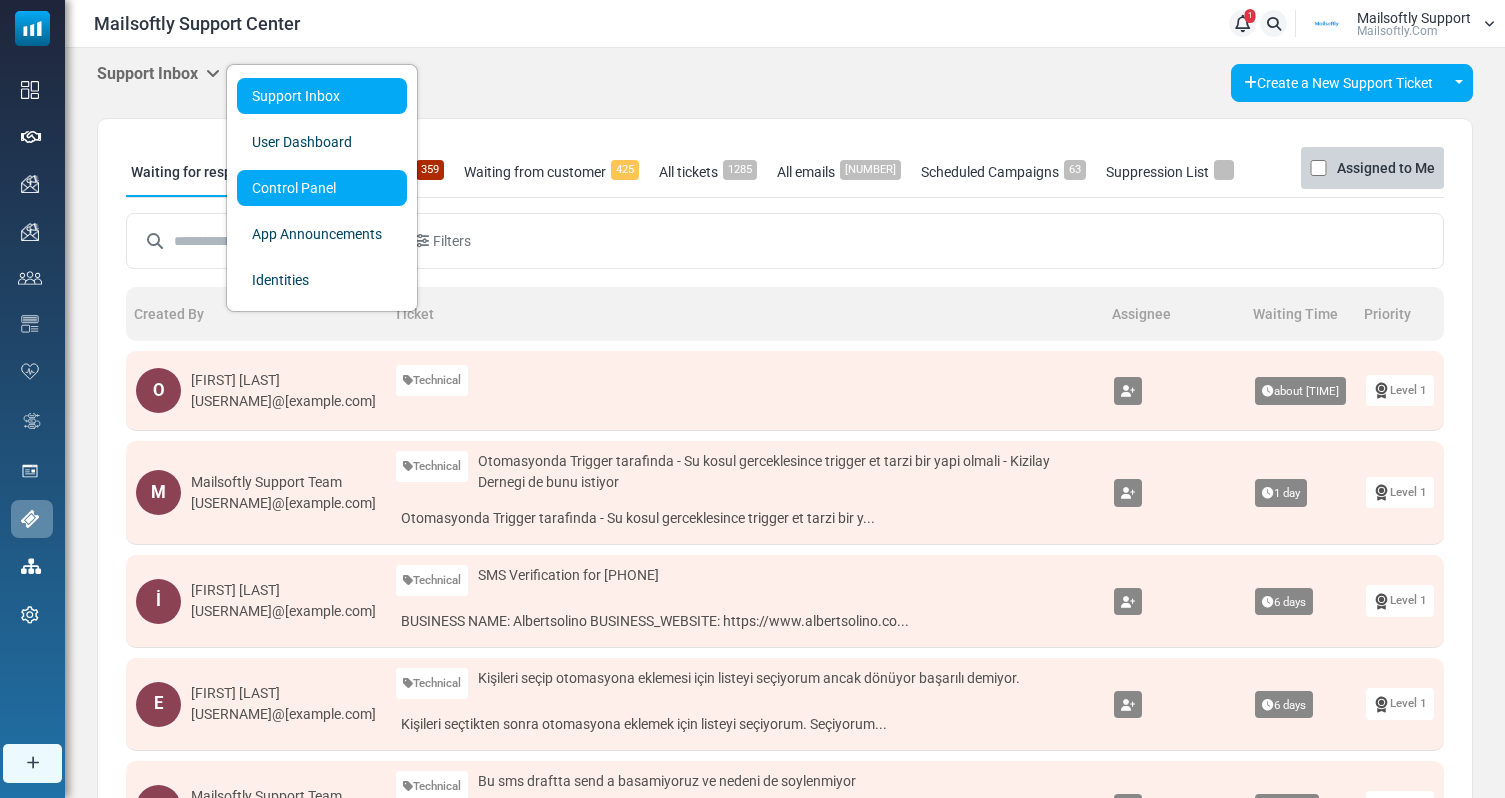 click on "Control Panel" at bounding box center [322, 188] 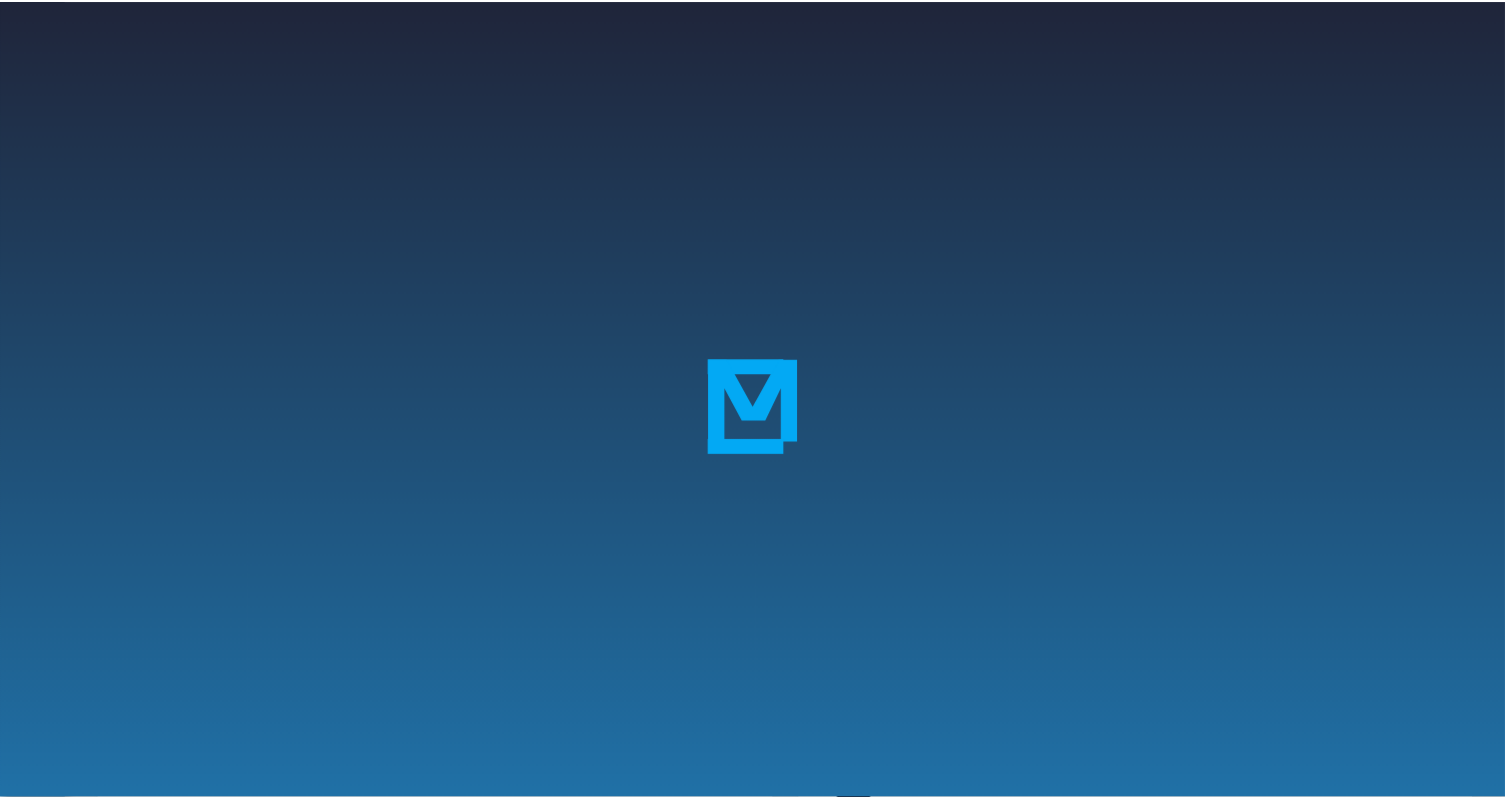 scroll, scrollTop: 0, scrollLeft: 0, axis: both 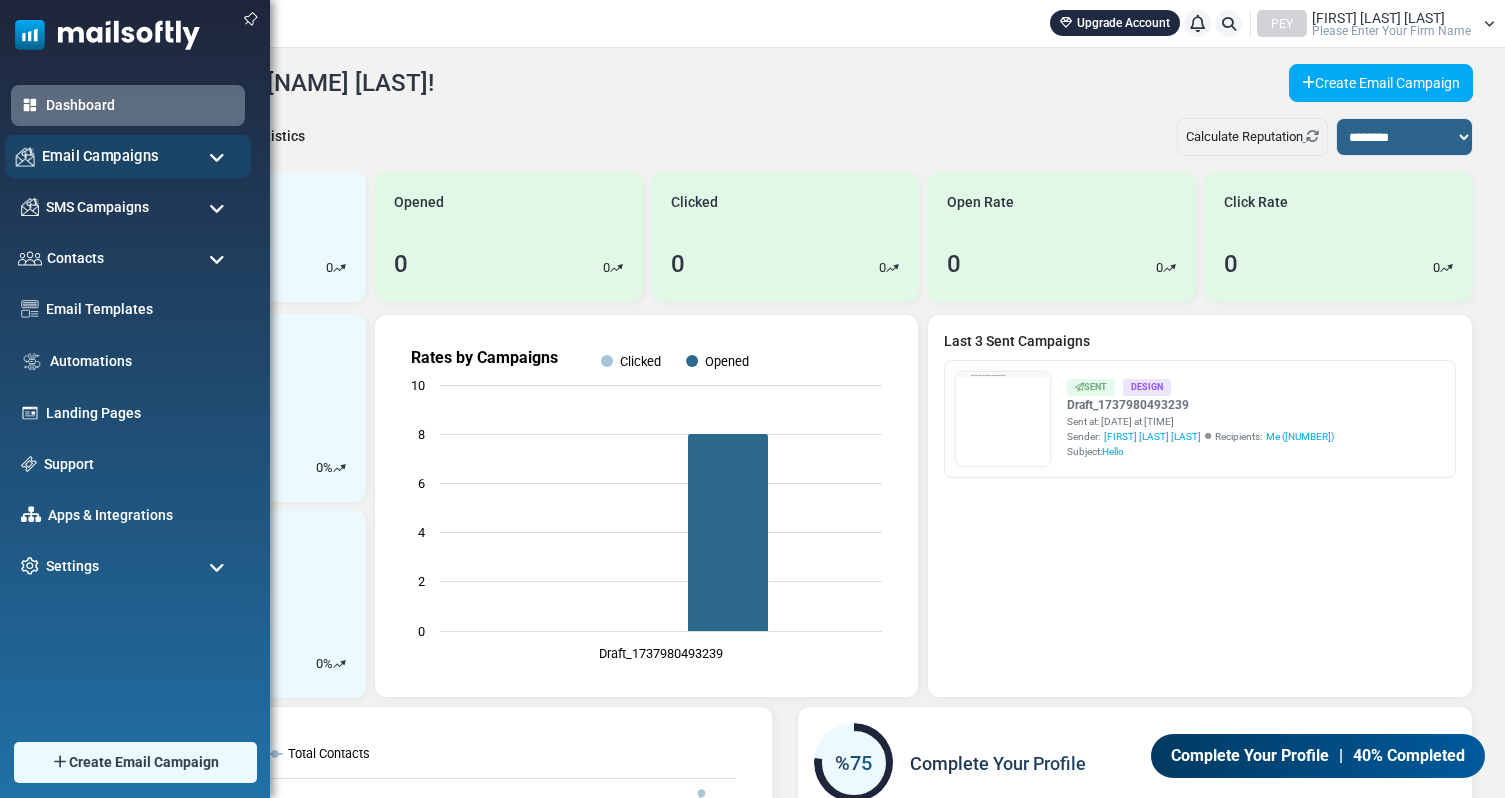 click on "Email Campaigns" at bounding box center (128, 156) 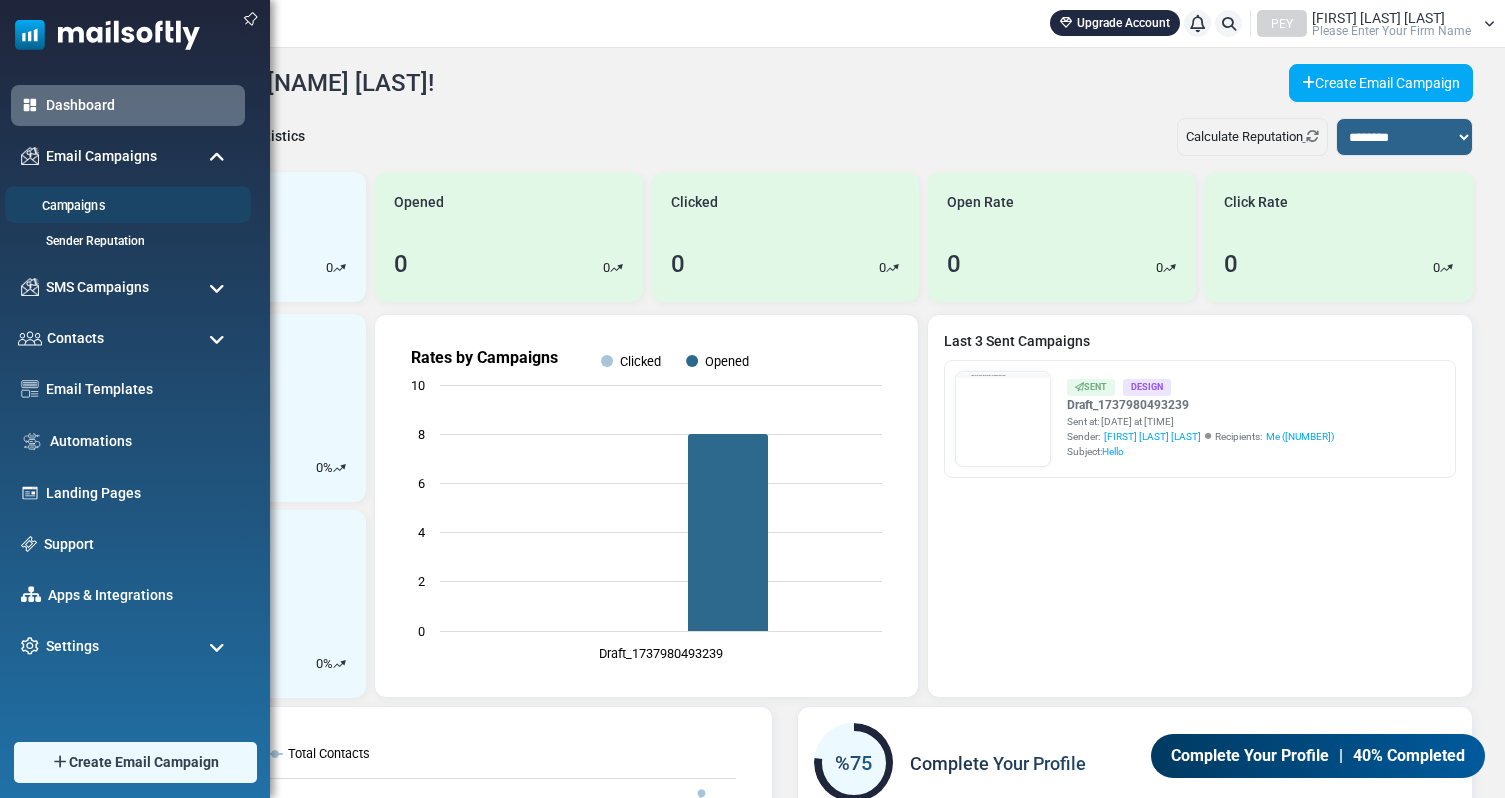 click on "Campaigns" at bounding box center [125, 206] 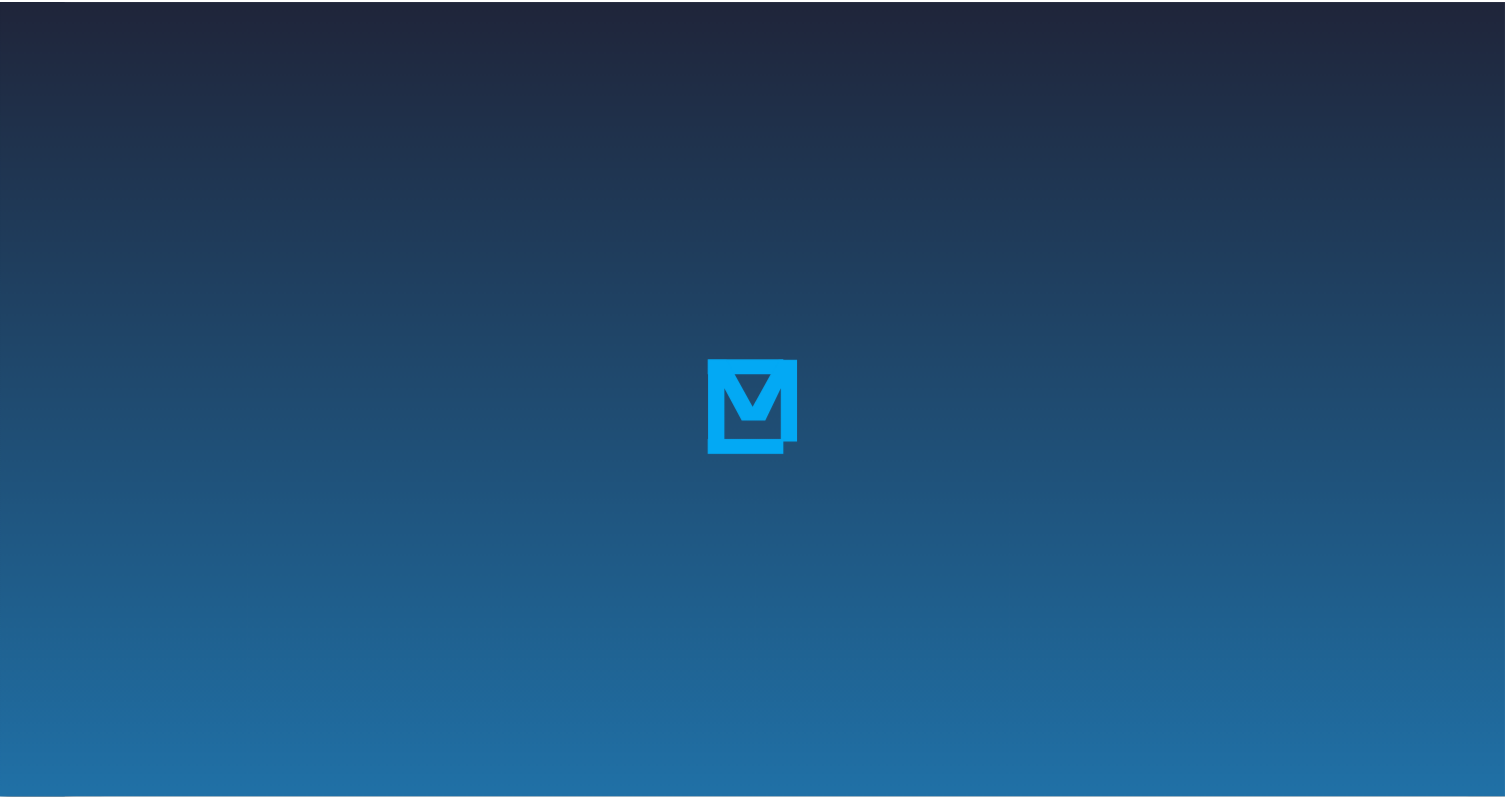 scroll, scrollTop: 0, scrollLeft: 0, axis: both 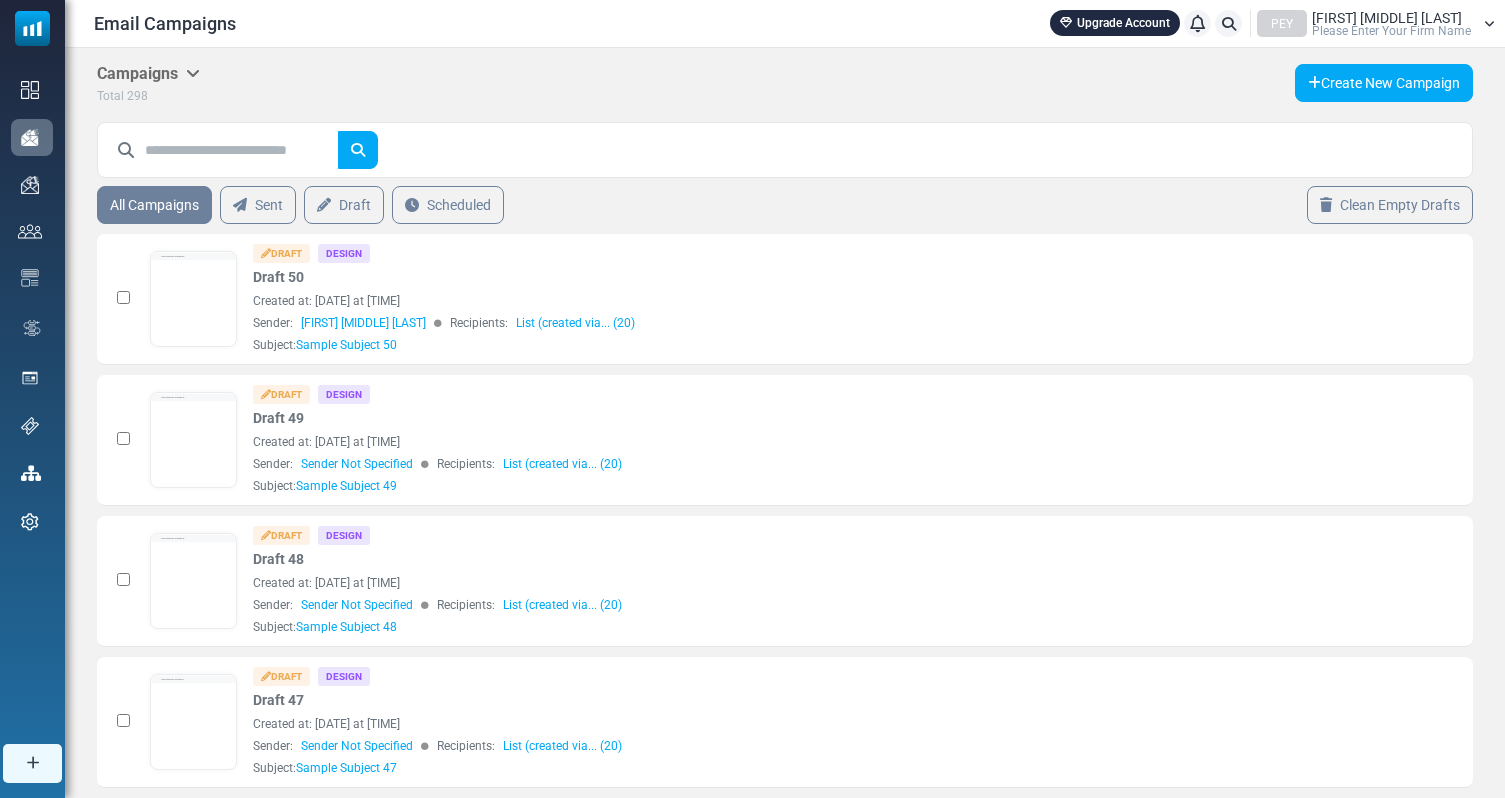 click on "[FIRST] [MIDDLE] [LAST]
Please Enter Your Firm Name" at bounding box center [1391, 24] 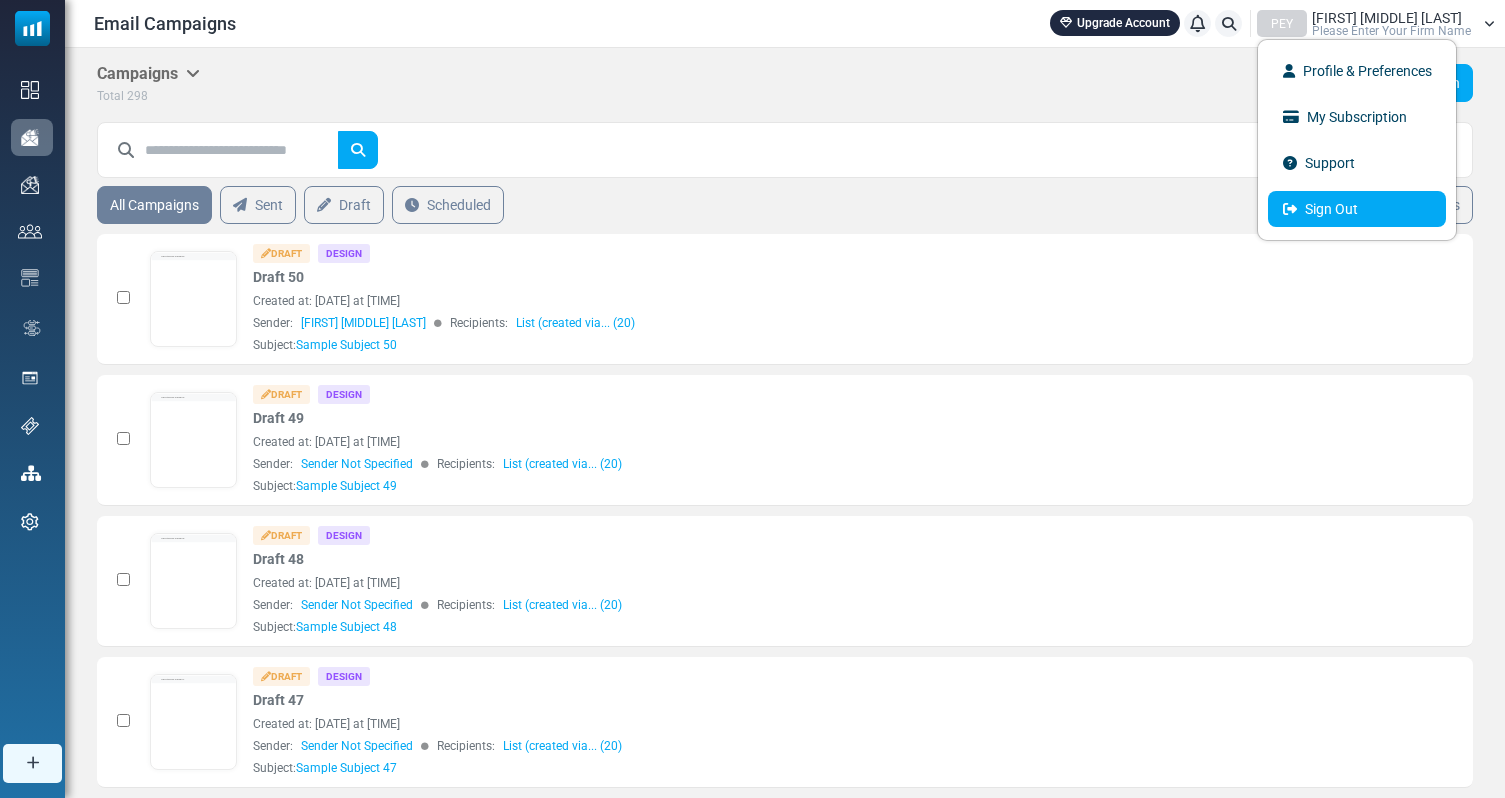click on "Sign Out" at bounding box center [1357, 209] 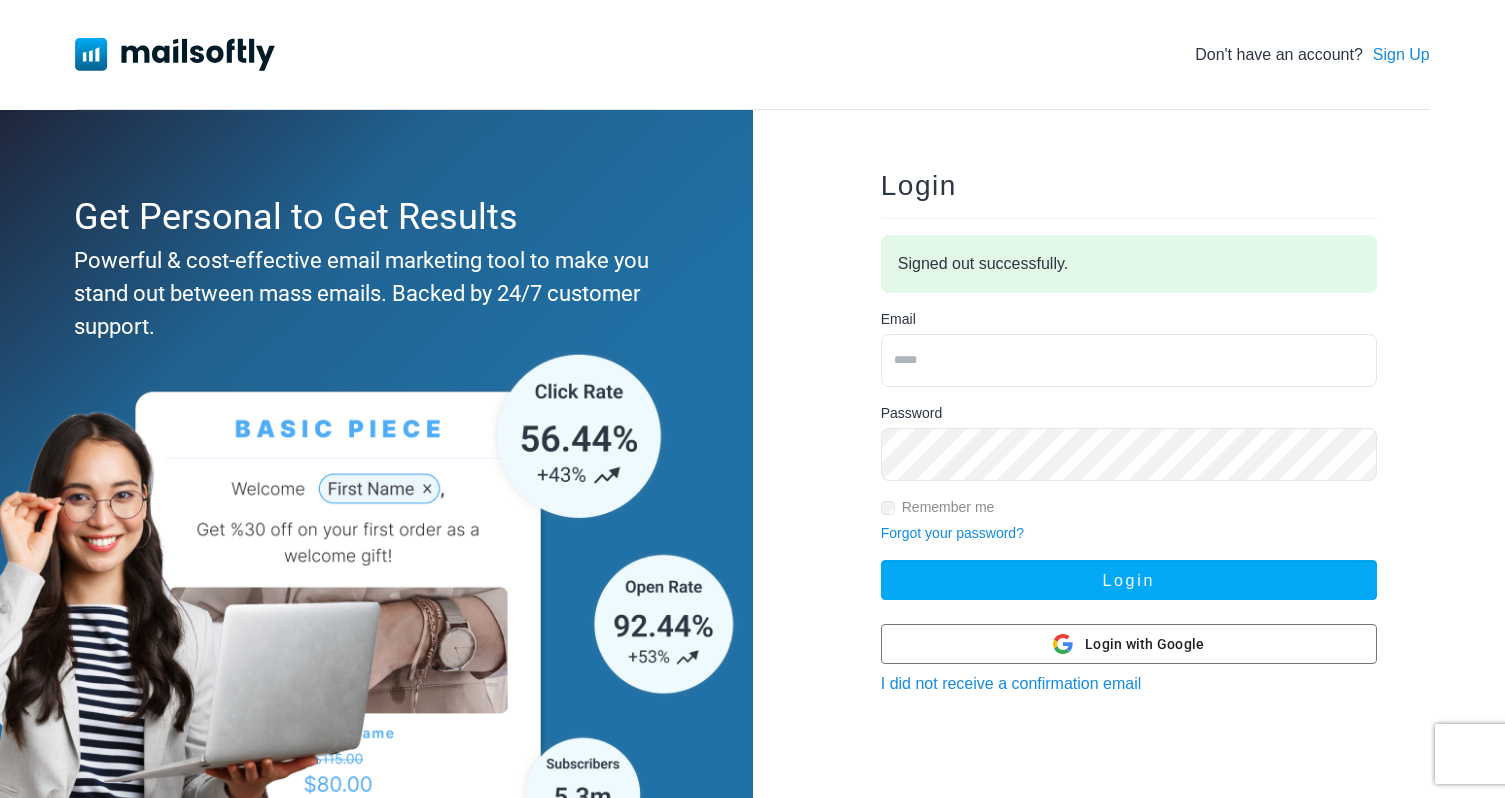 scroll, scrollTop: 0, scrollLeft: 0, axis: both 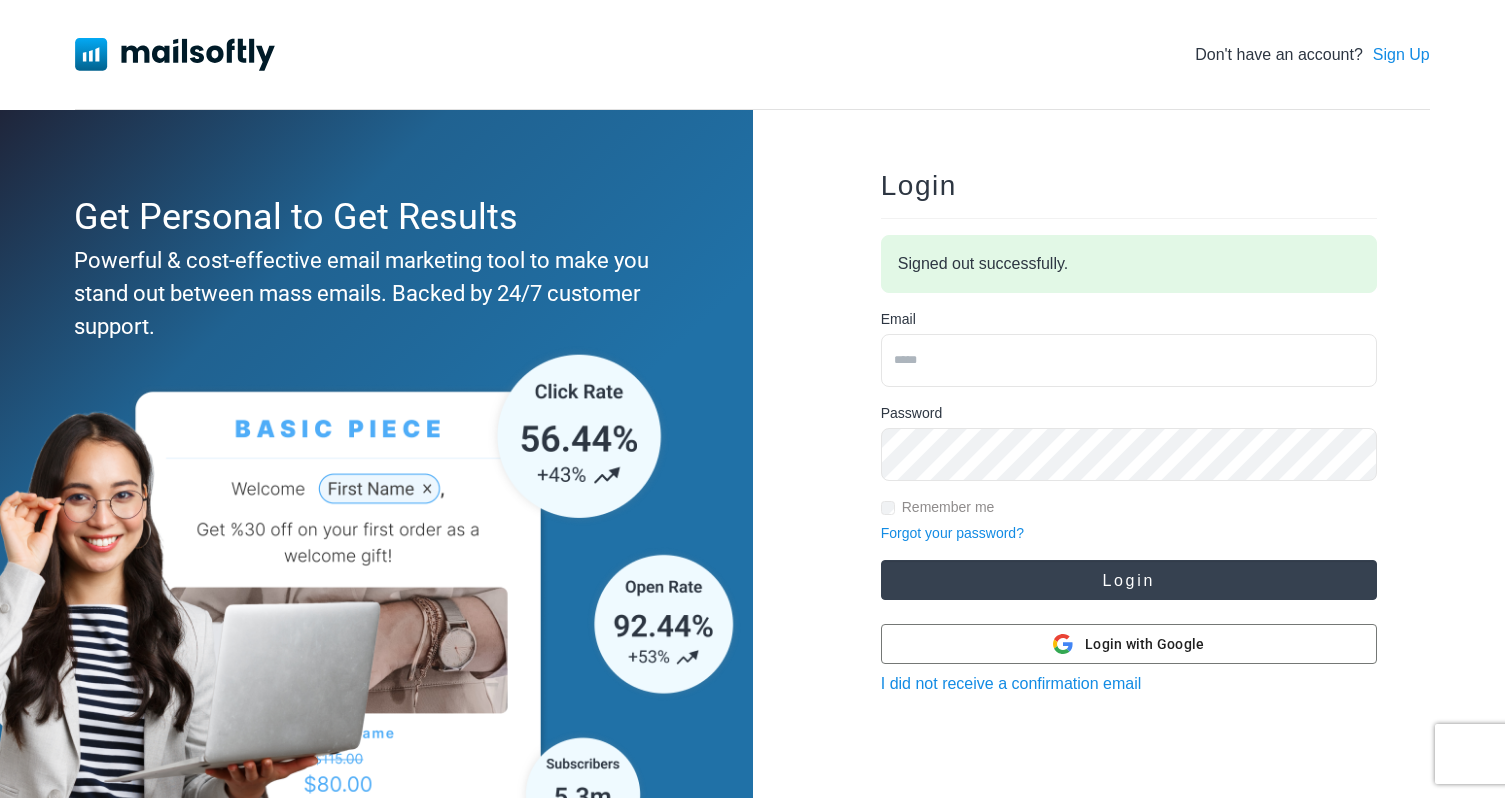 type on "**********" 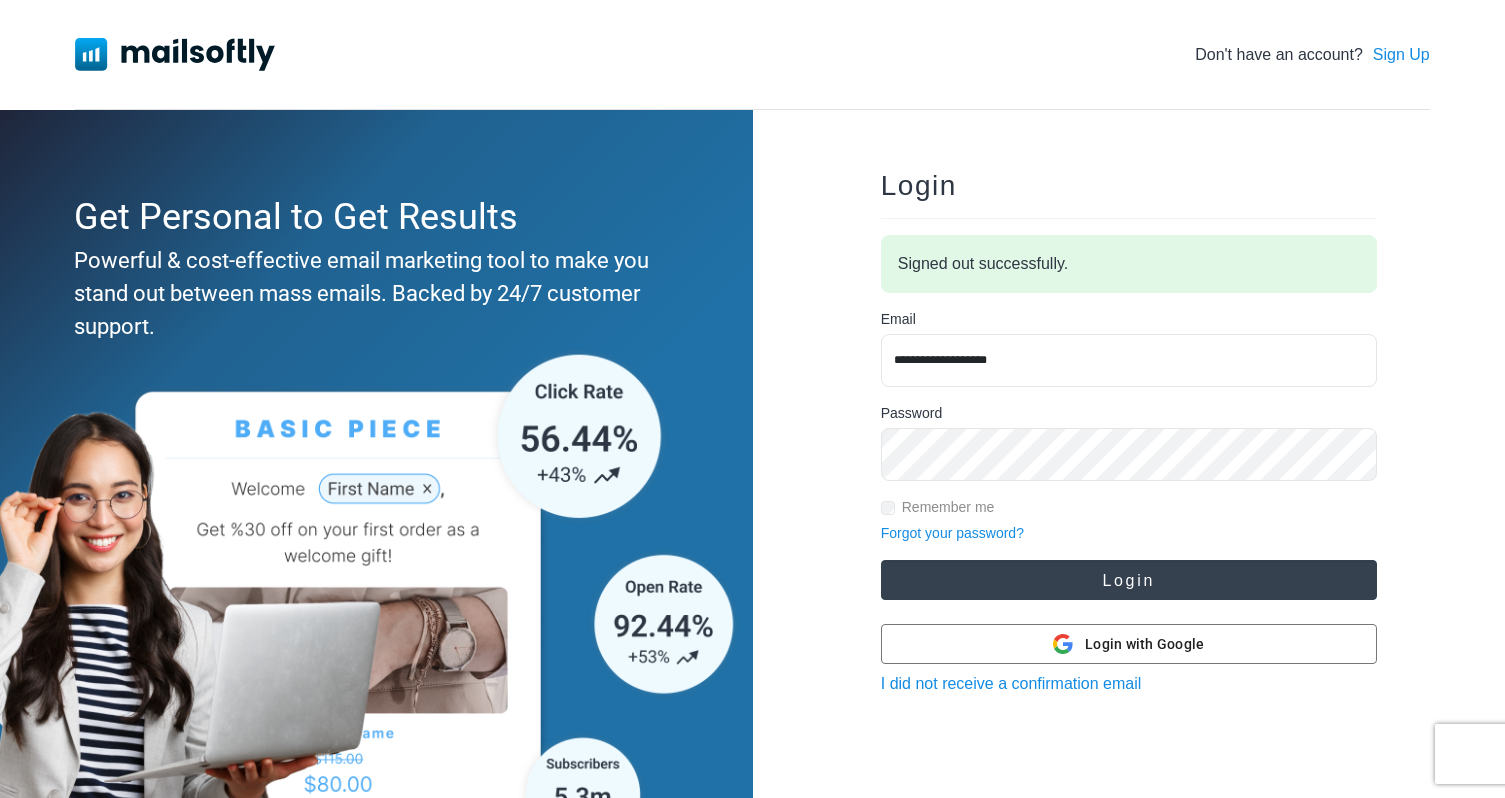 click on "Login" at bounding box center [1129, 580] 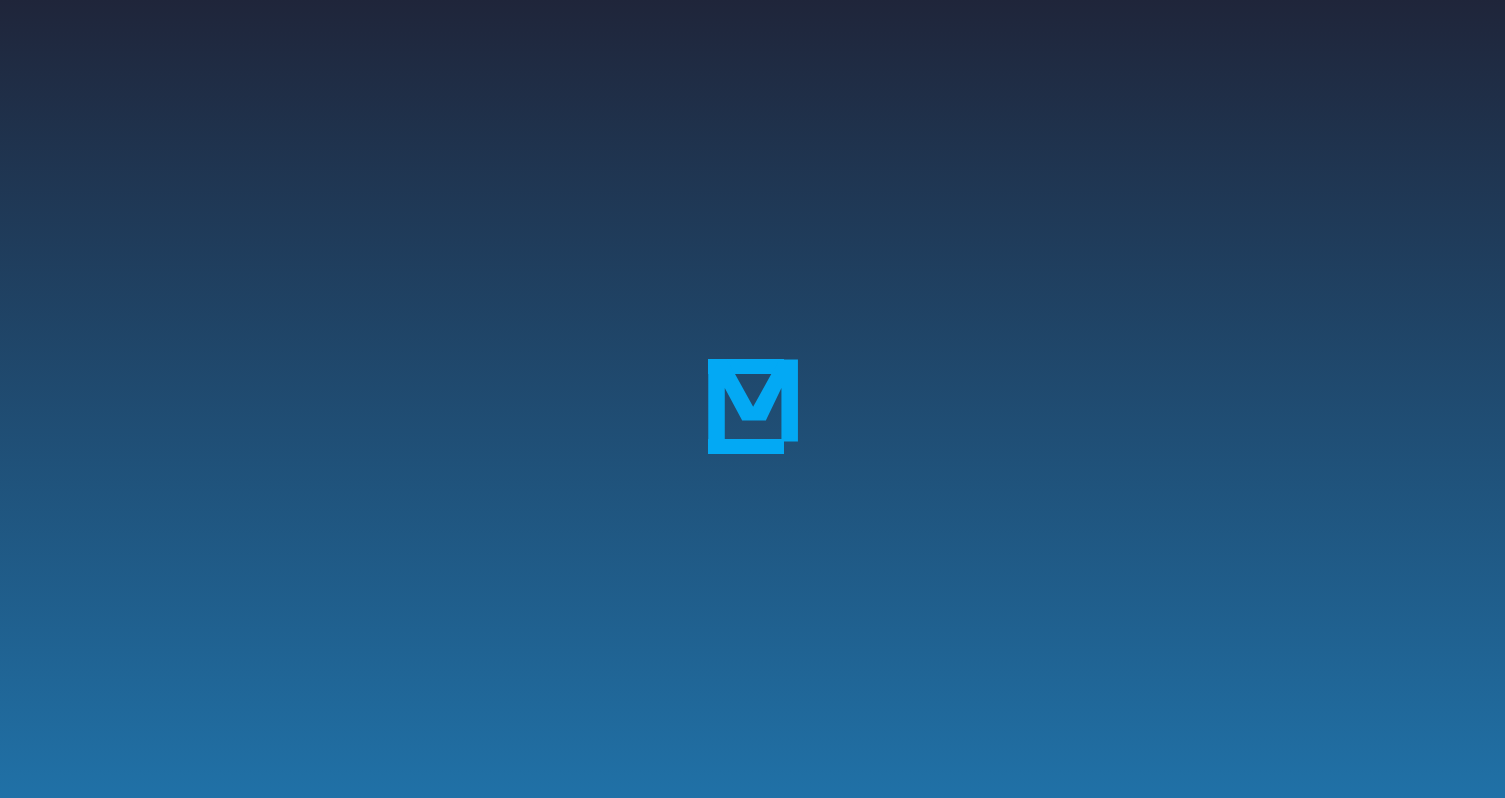 scroll, scrollTop: 0, scrollLeft: 0, axis: both 